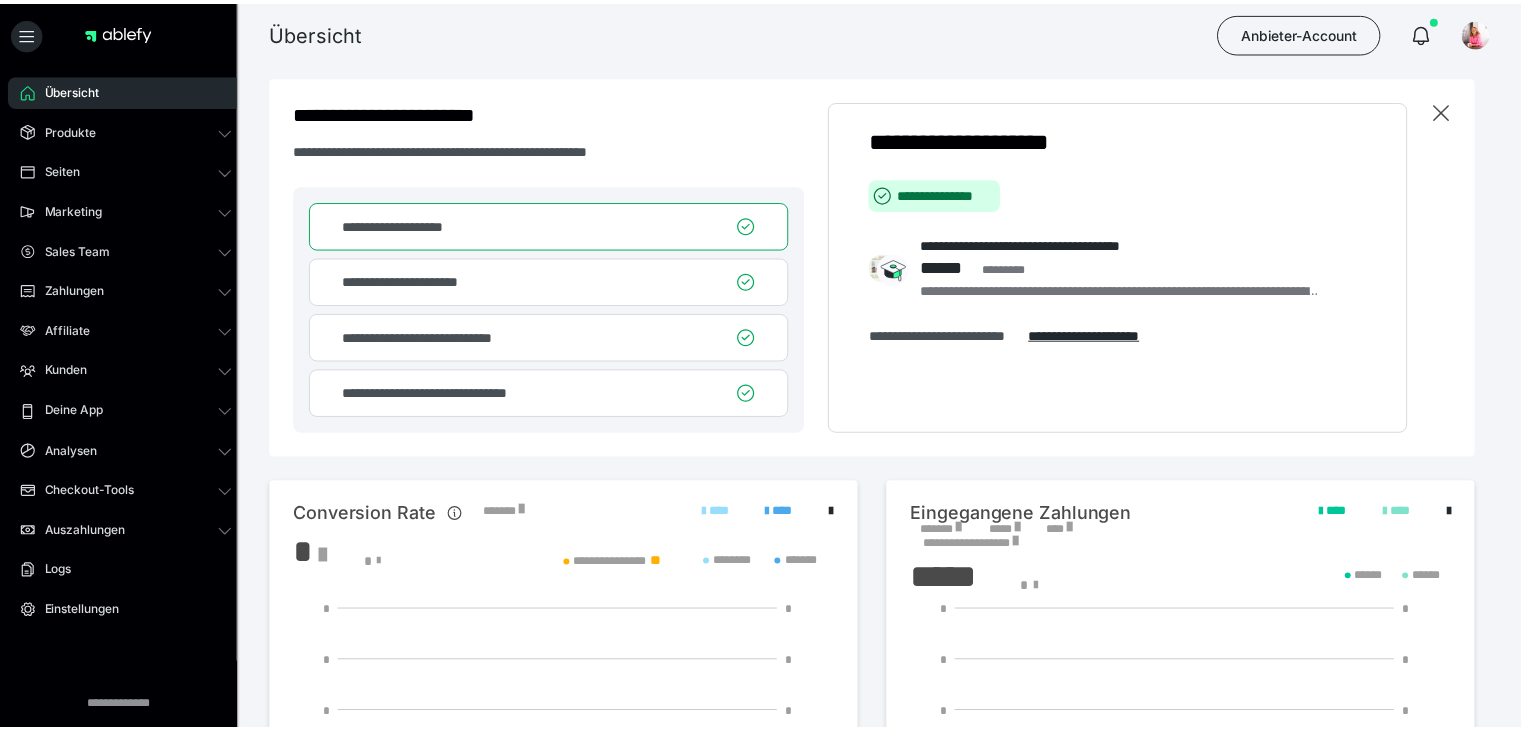 scroll, scrollTop: 0, scrollLeft: 0, axis: both 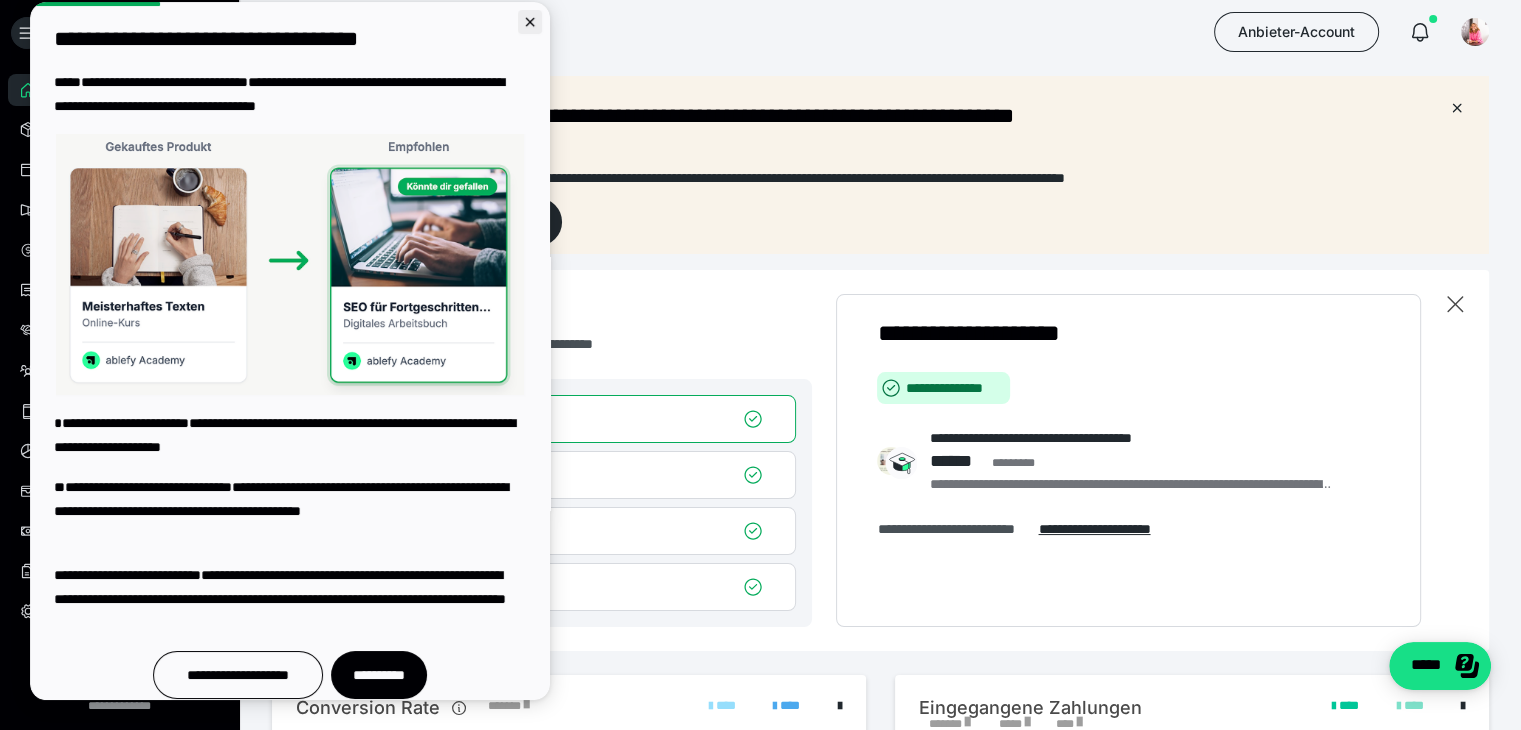 click 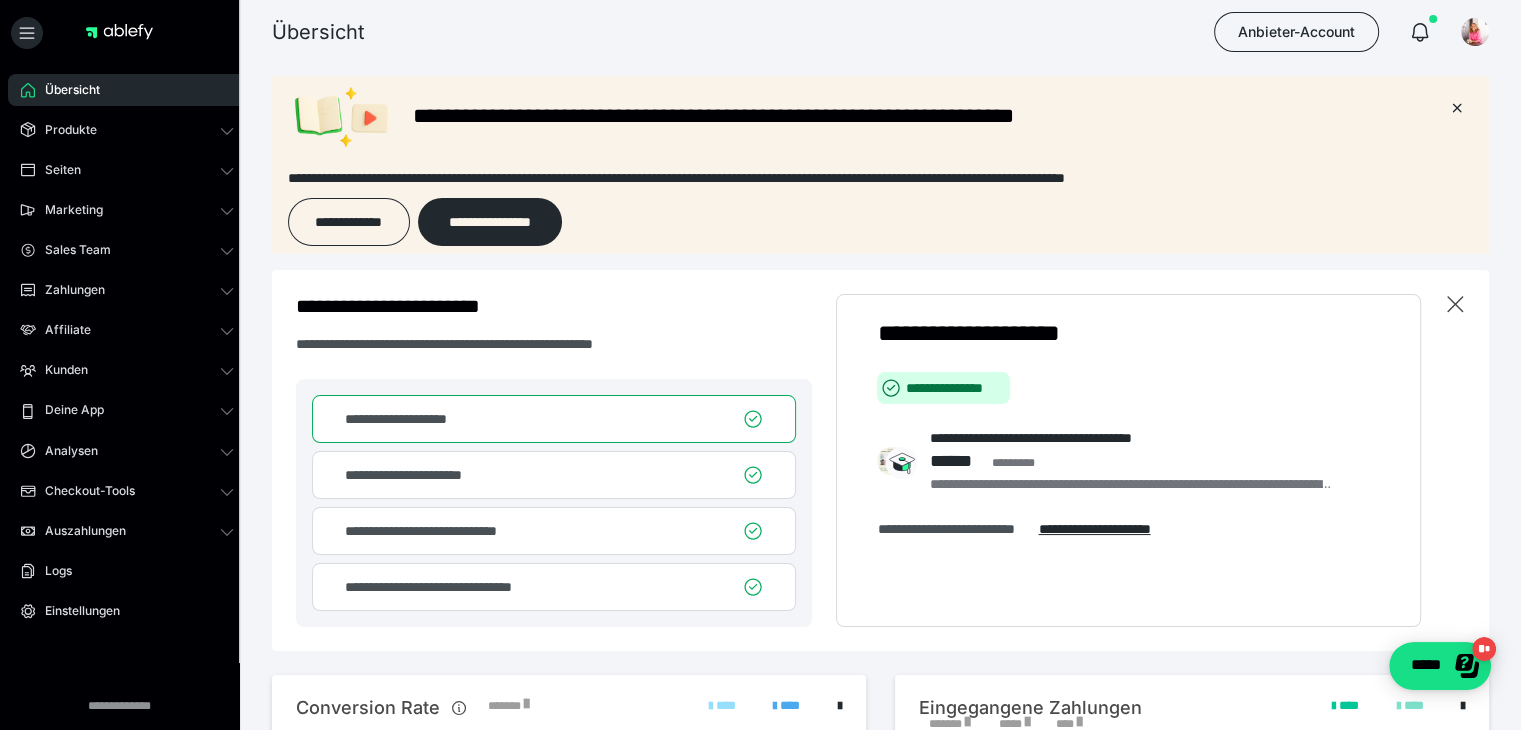 scroll, scrollTop: 0, scrollLeft: 0, axis: both 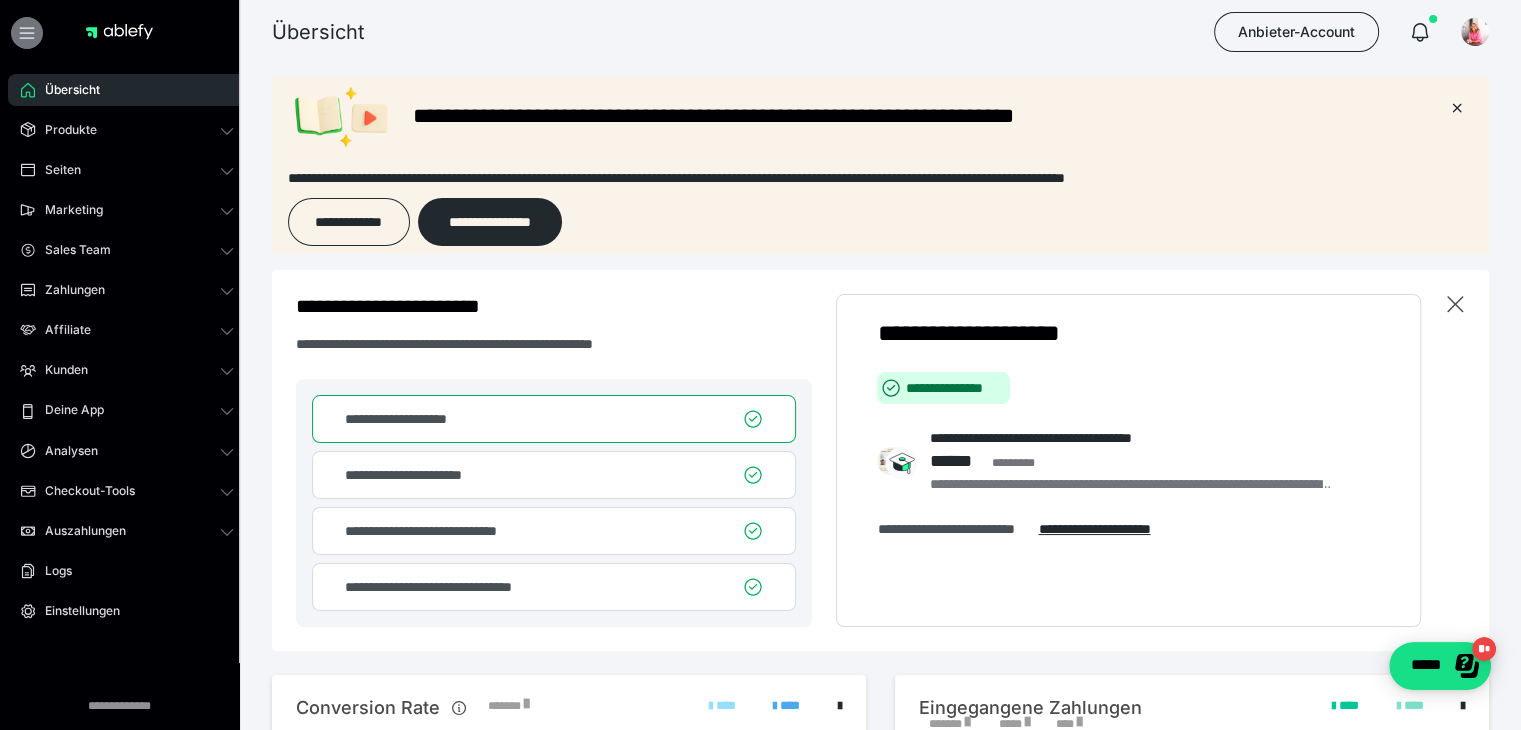 click 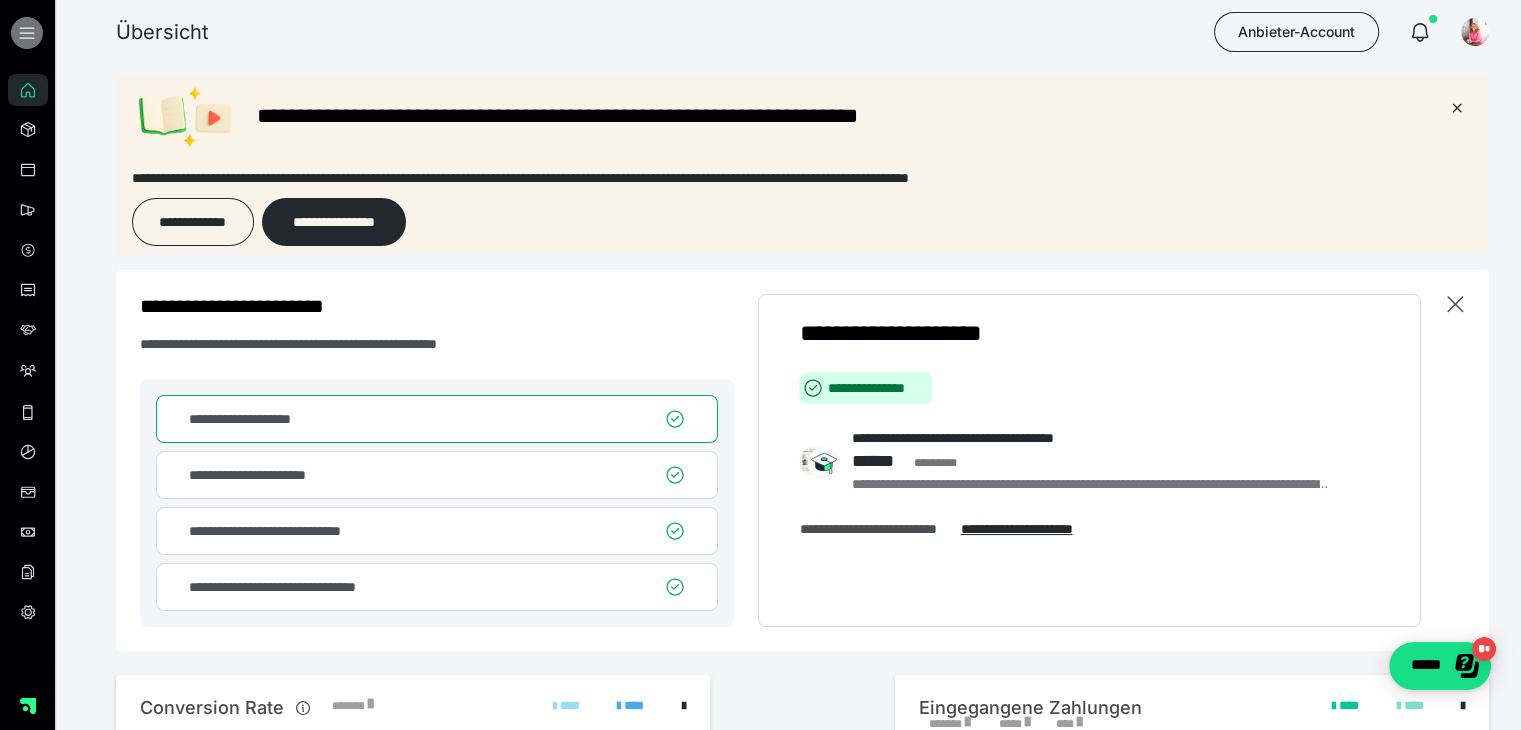 click 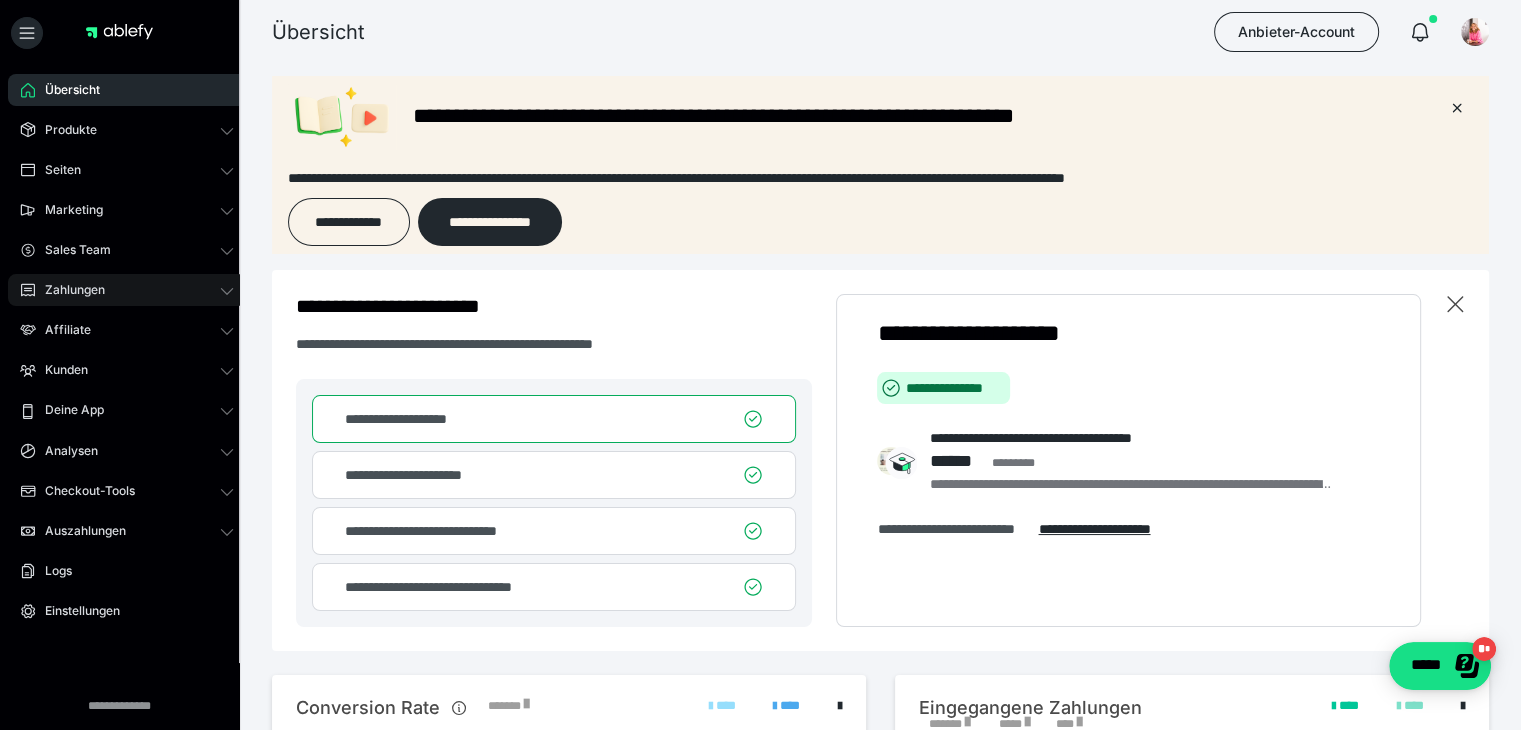 click 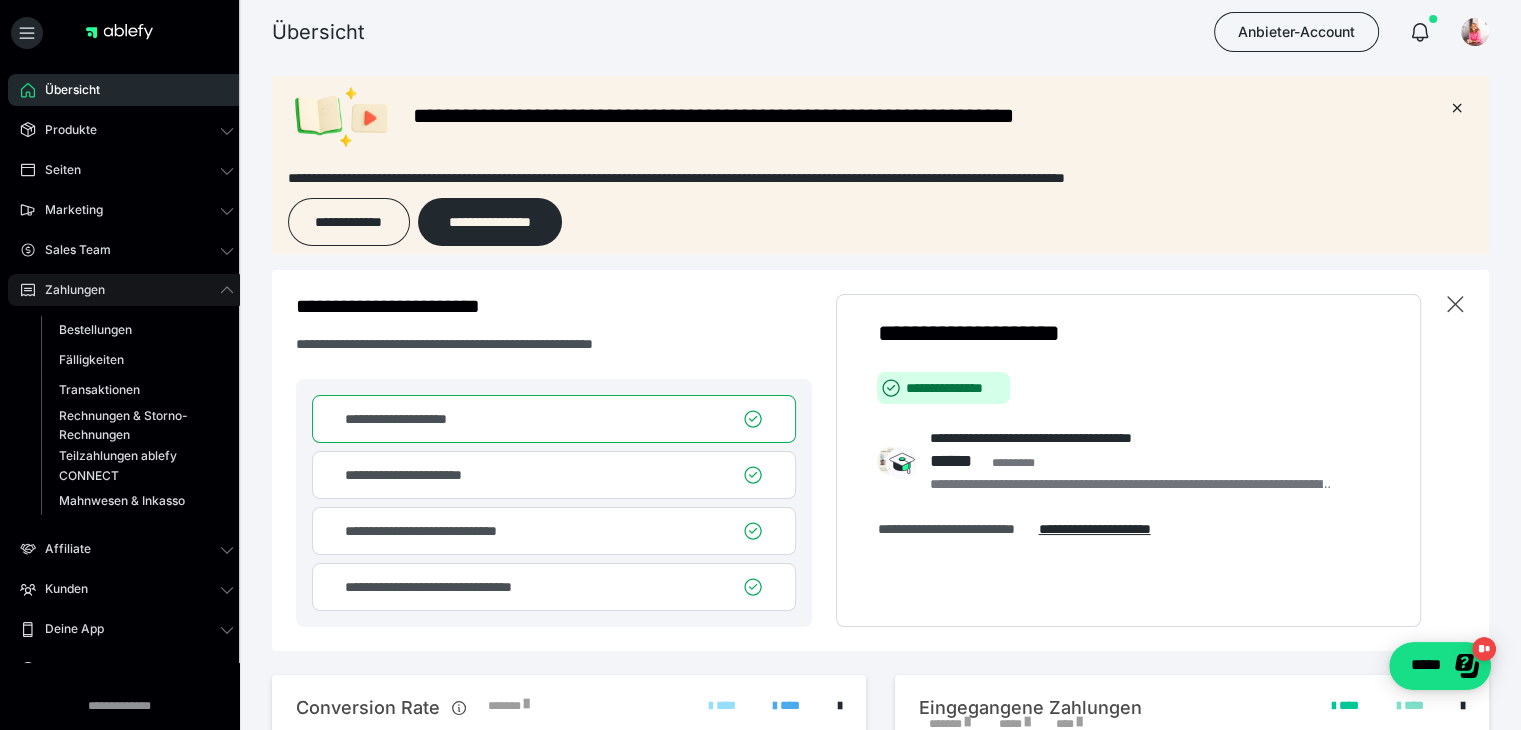 click 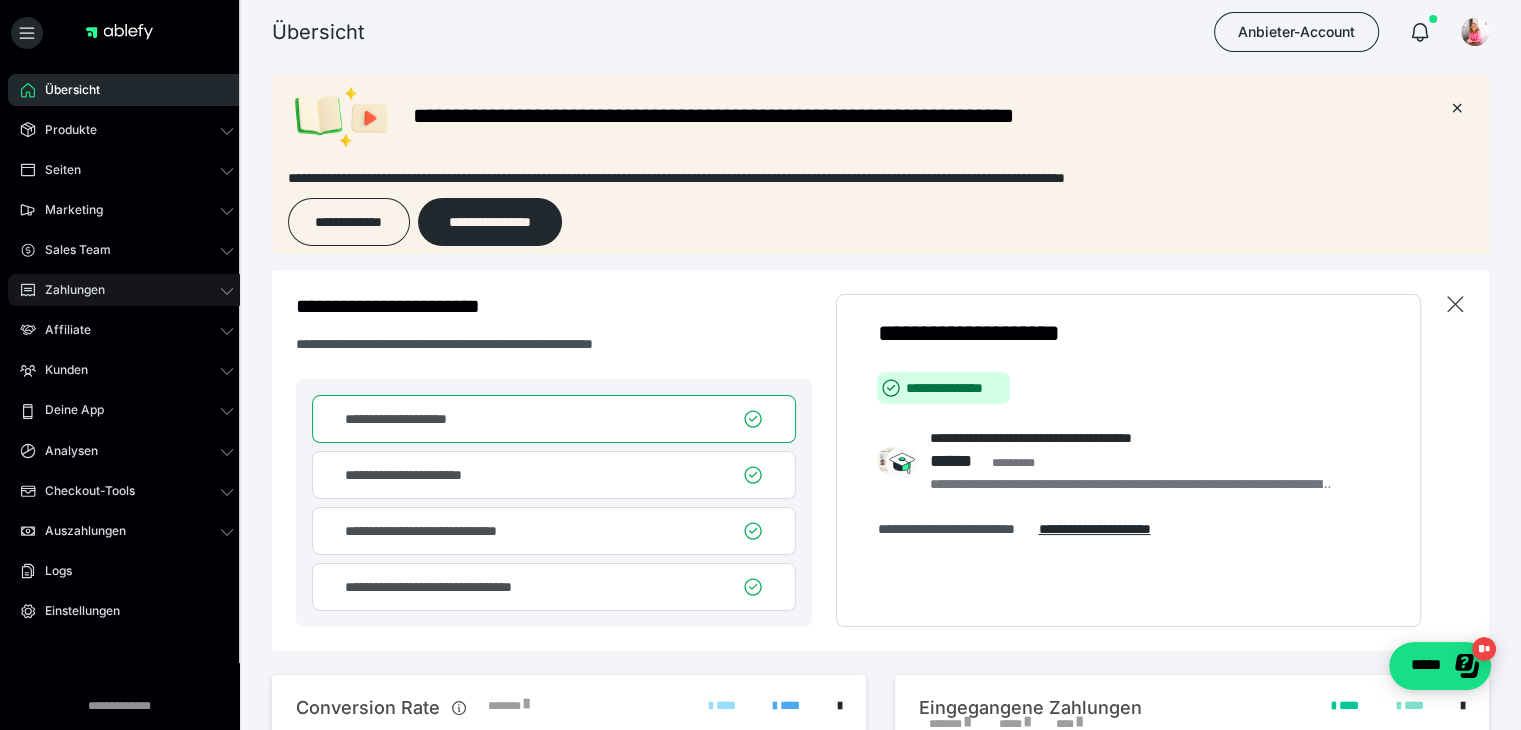 click 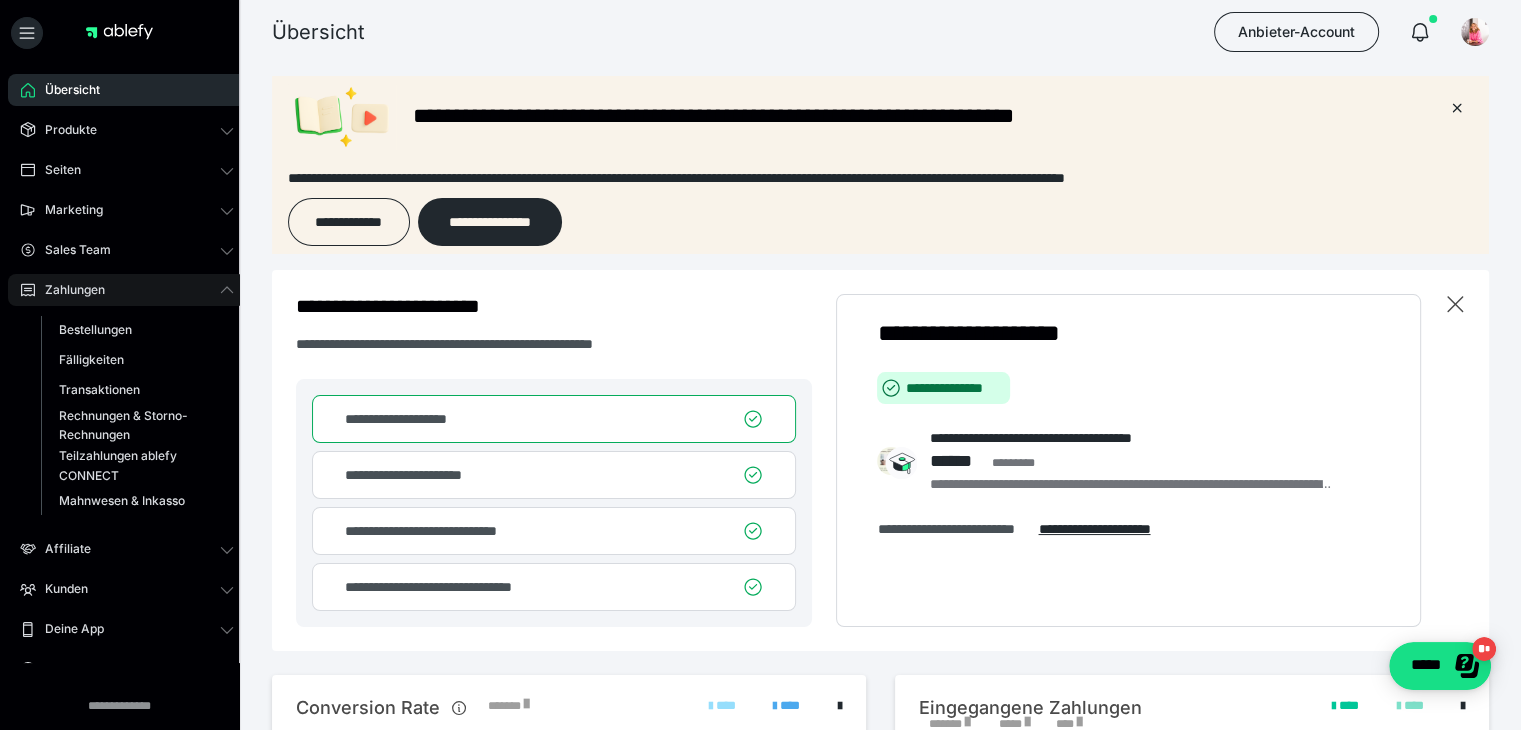 click 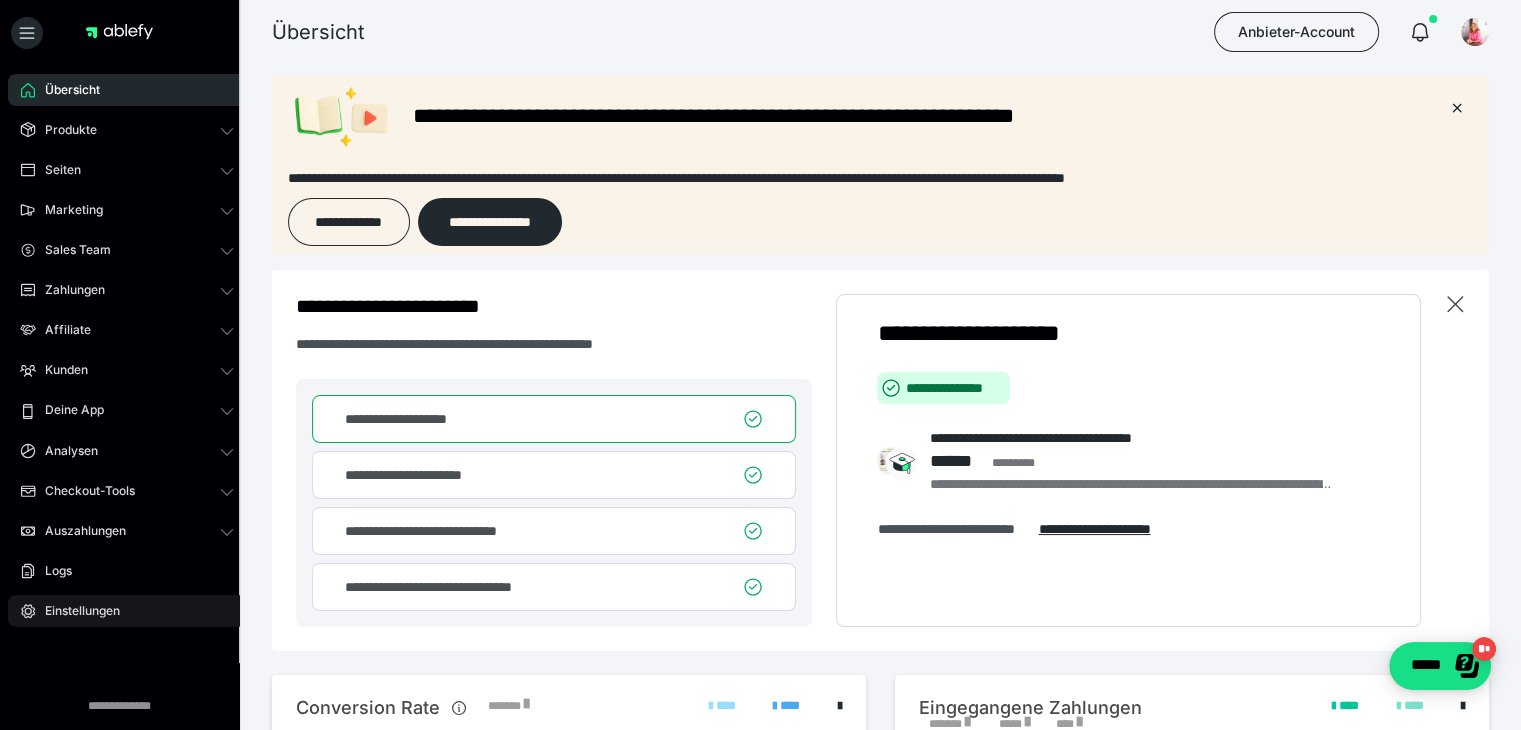 click on "Einstellungen" at bounding box center [75, 611] 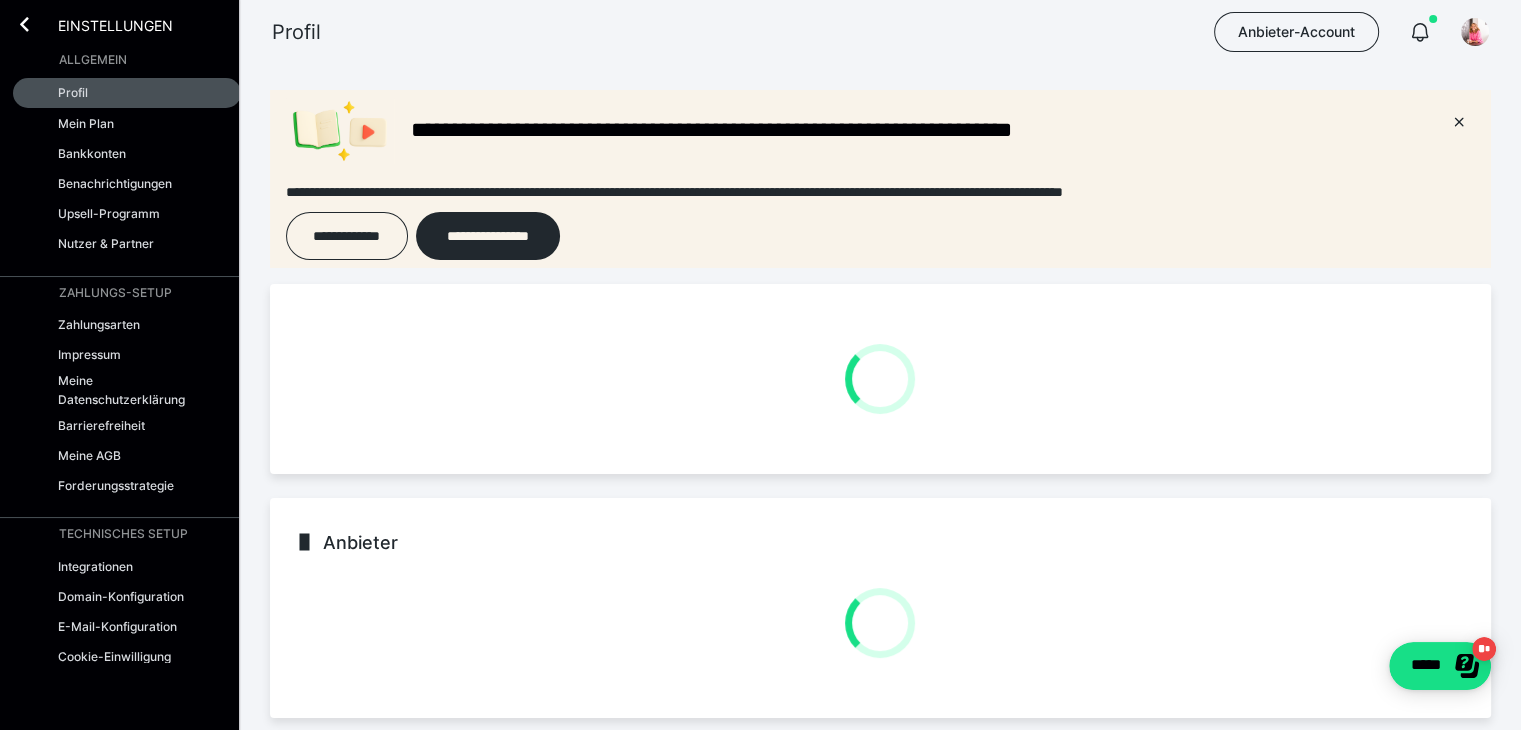 scroll, scrollTop: 0, scrollLeft: 0, axis: both 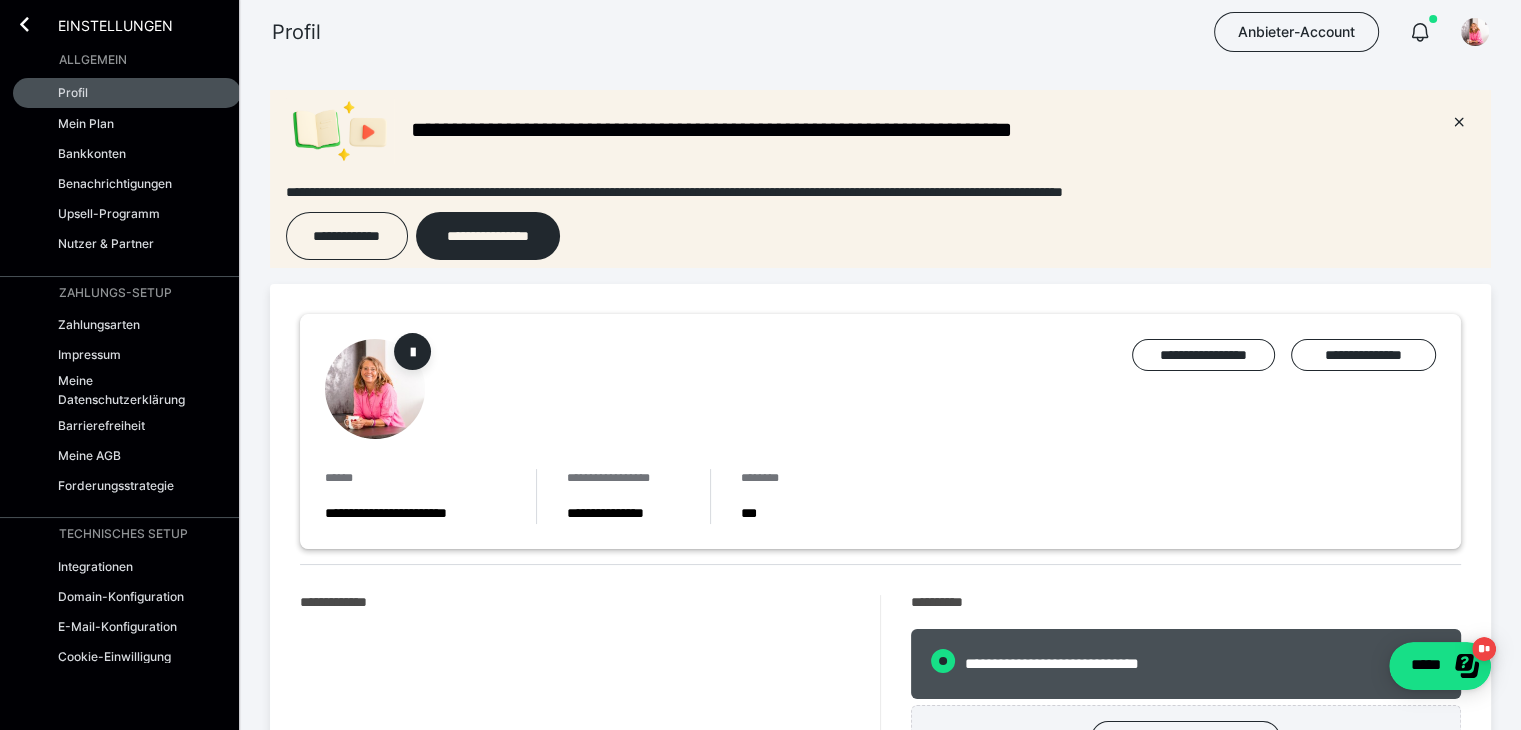 radio on "****" 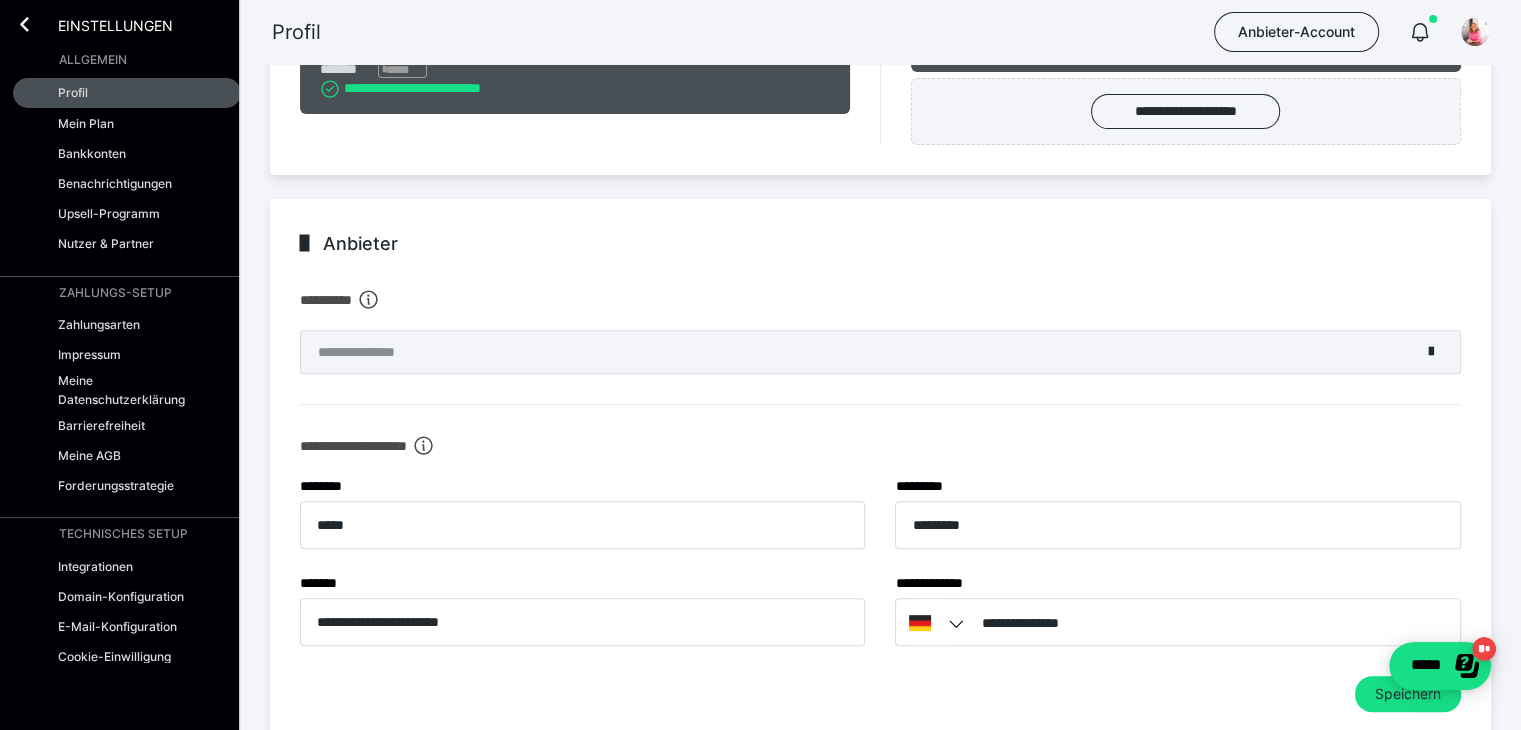 scroll, scrollTop: 0, scrollLeft: 0, axis: both 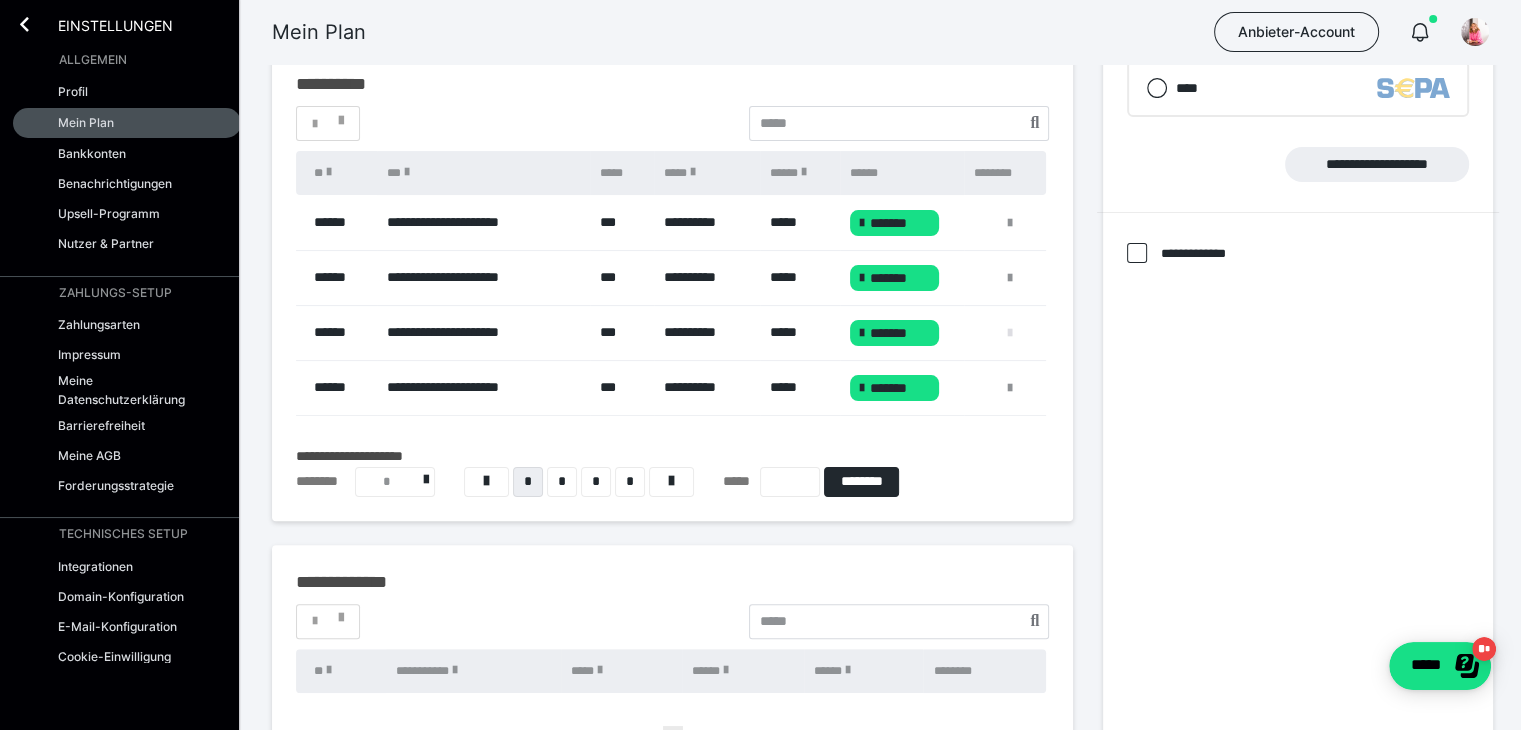 click at bounding box center (1010, 333) 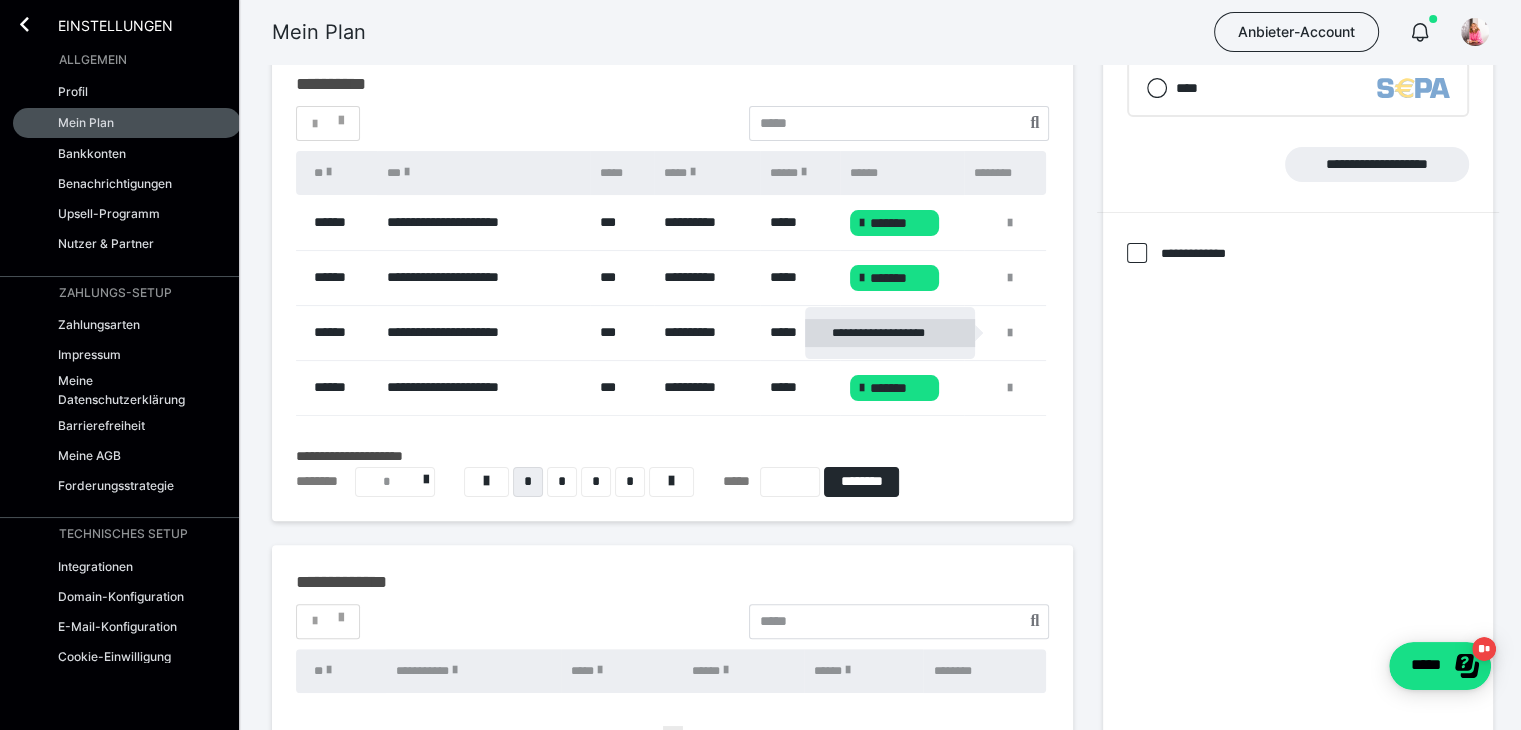 click on "**********" at bounding box center [890, 333] 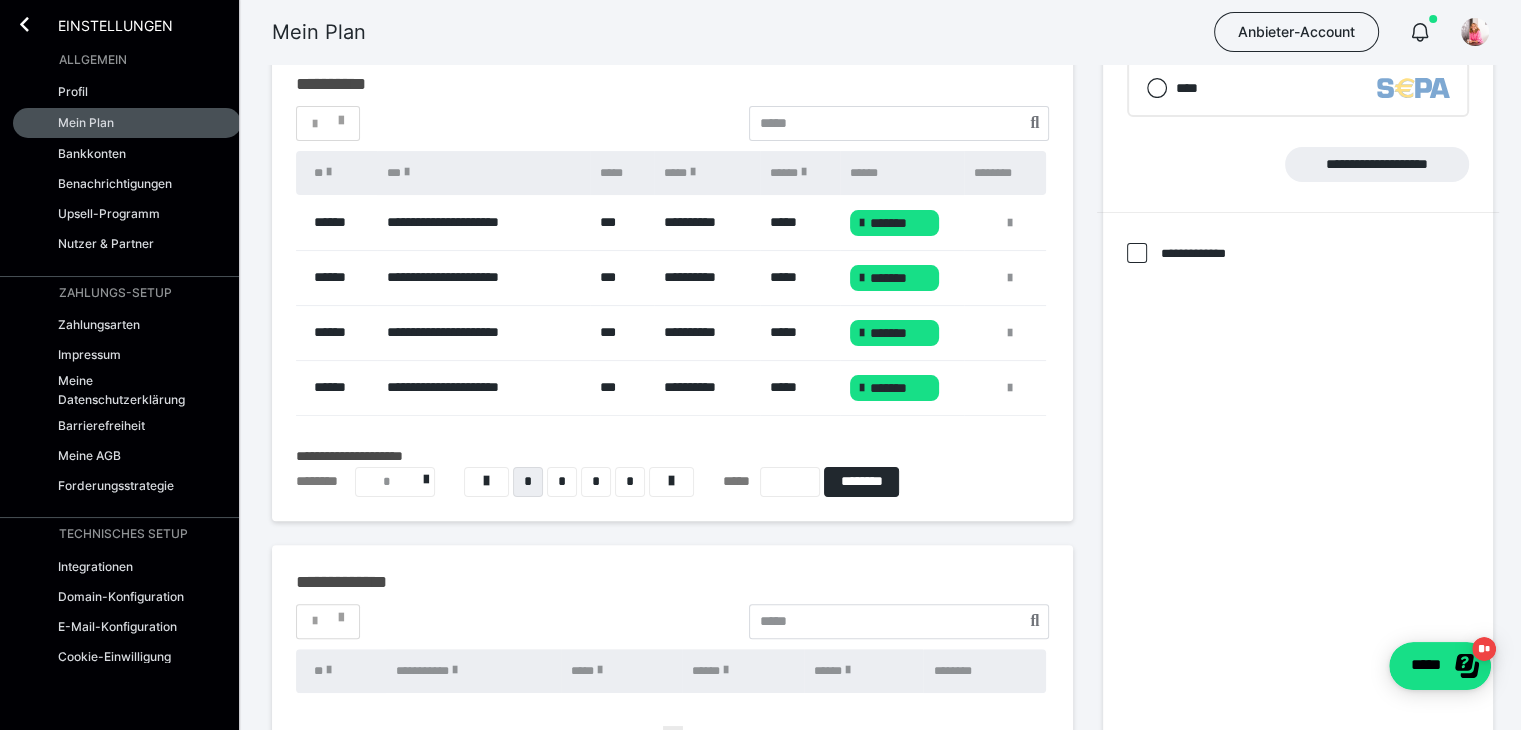 click on "**********" at bounding box center [707, 332] 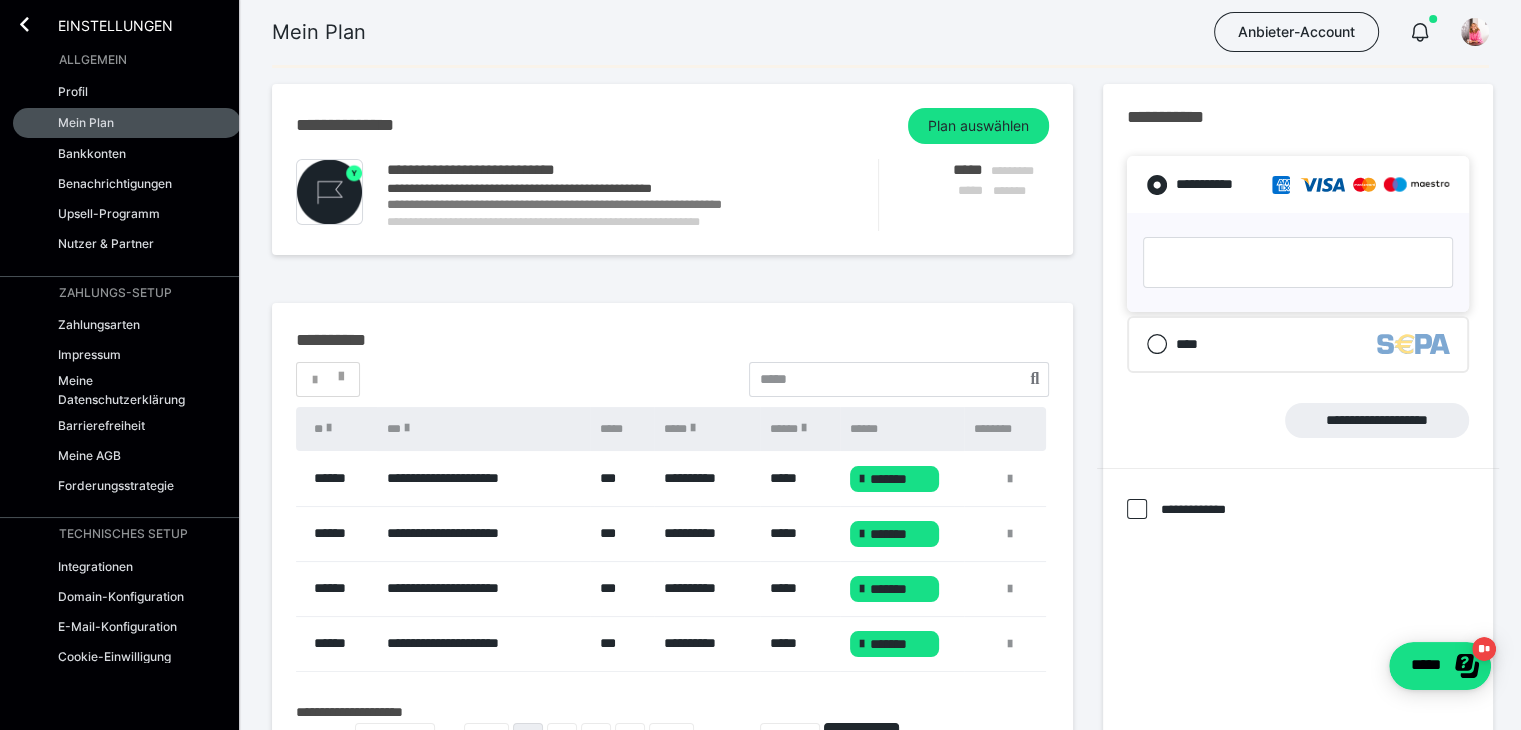 scroll, scrollTop: 184, scrollLeft: 0, axis: vertical 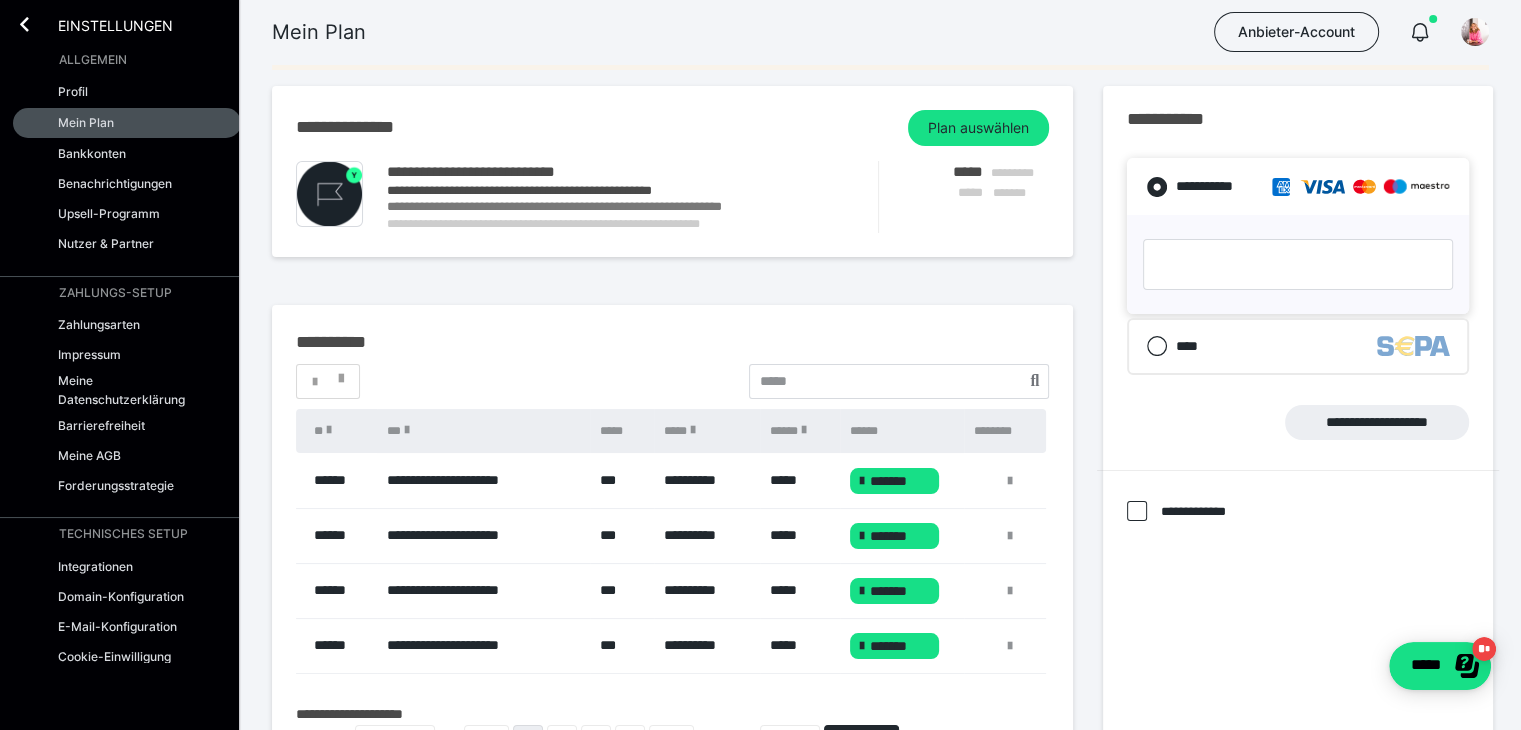click on "**********" at bounding box center (602, 191) 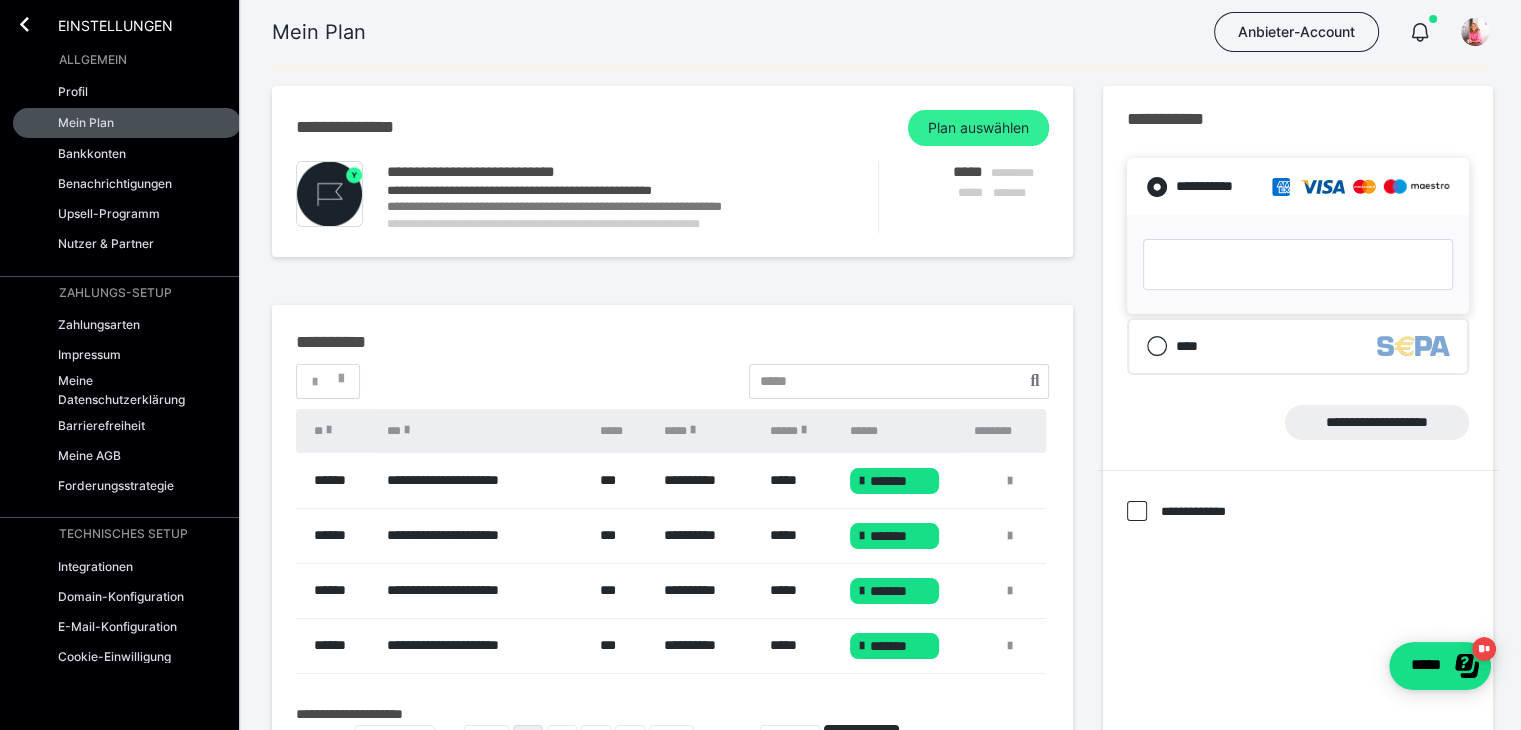 click on "Plan auswählen" at bounding box center (978, 128) 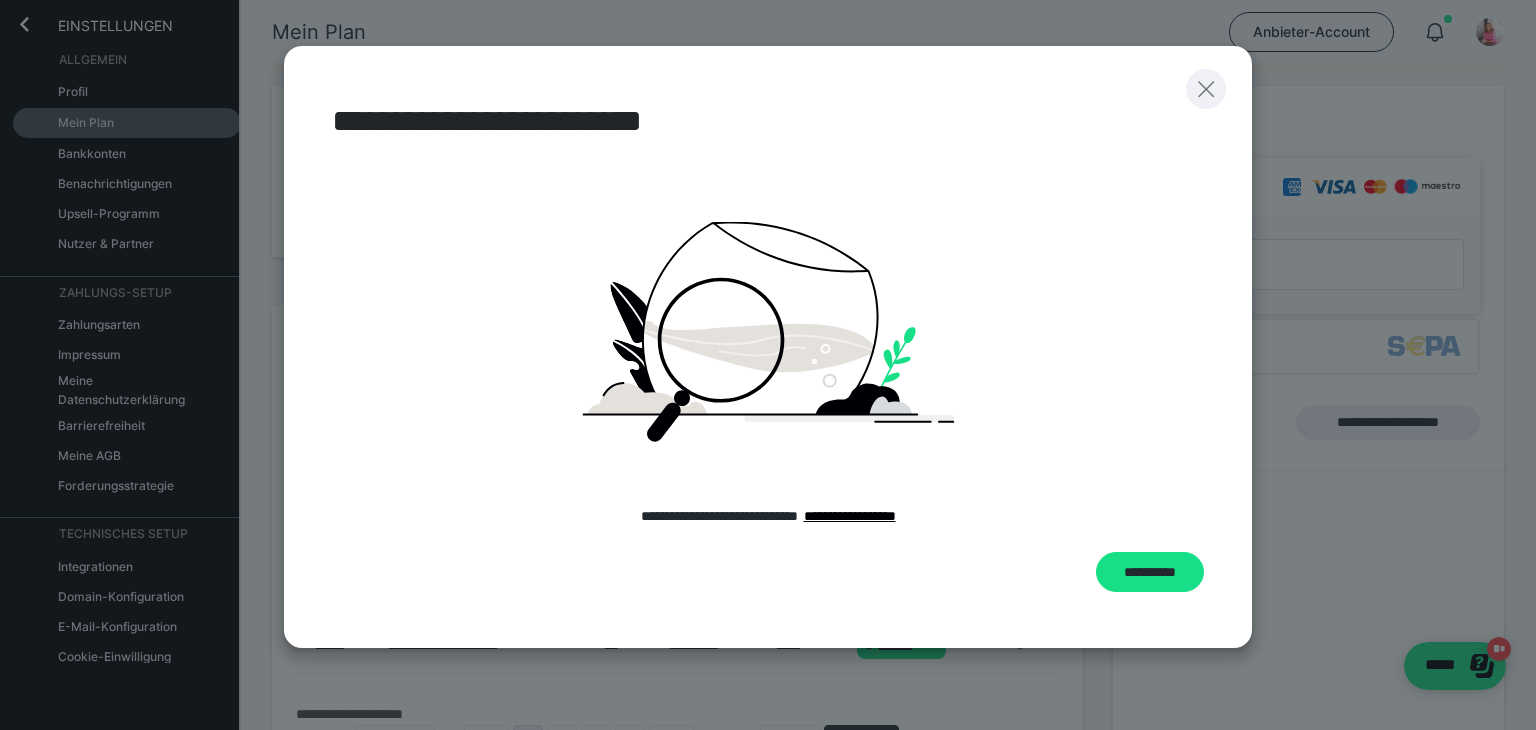 click 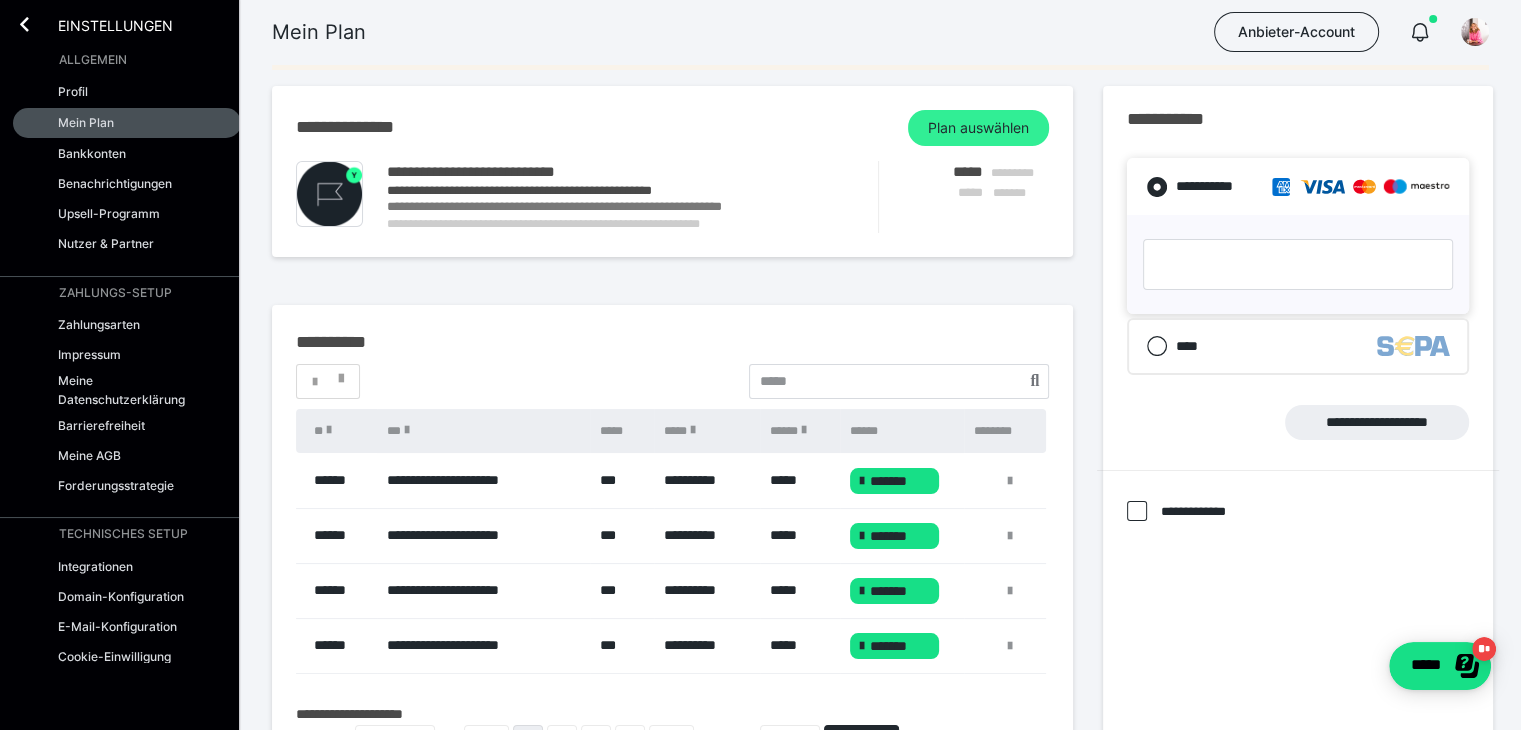 click on "Plan auswählen" at bounding box center [978, 128] 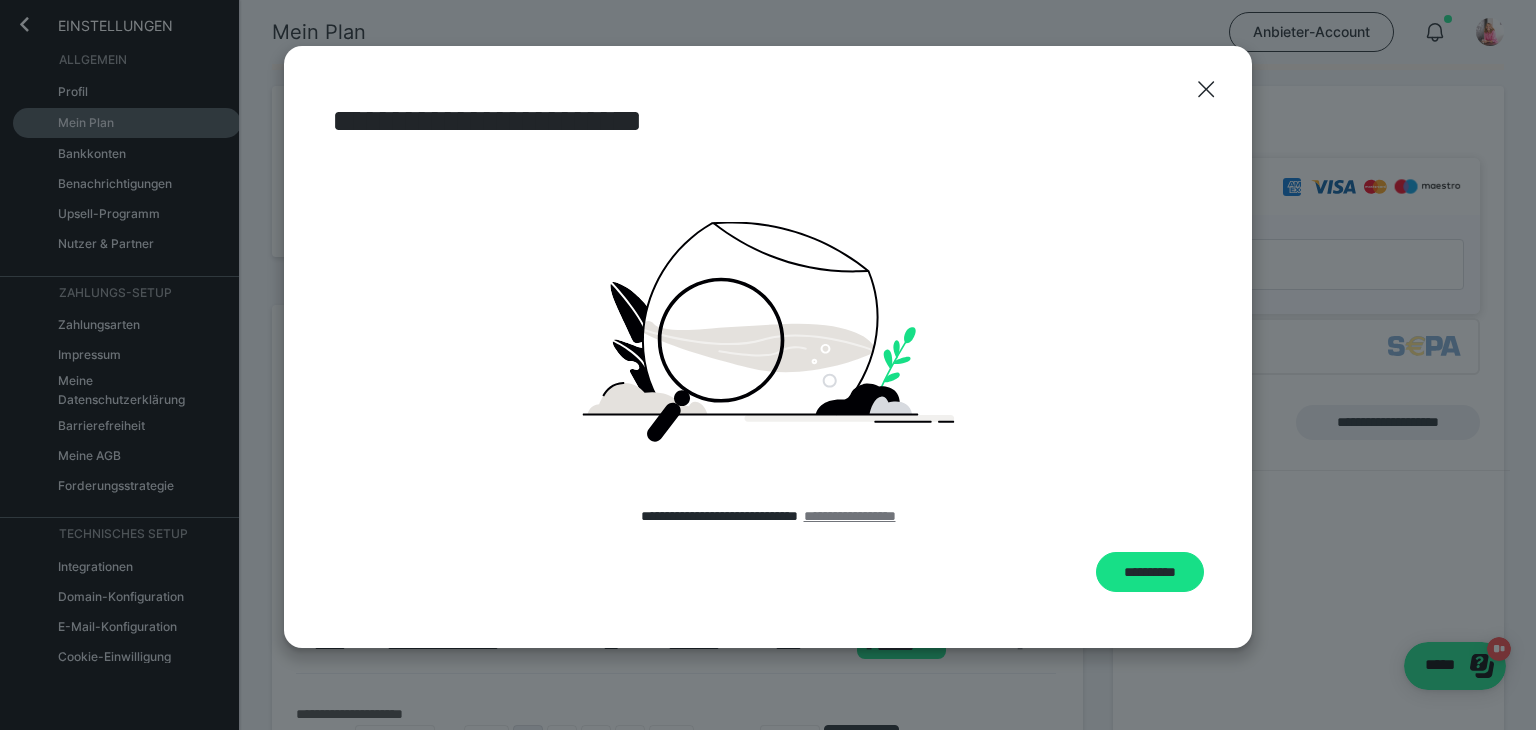 click on "**********" at bounding box center [850, 516] 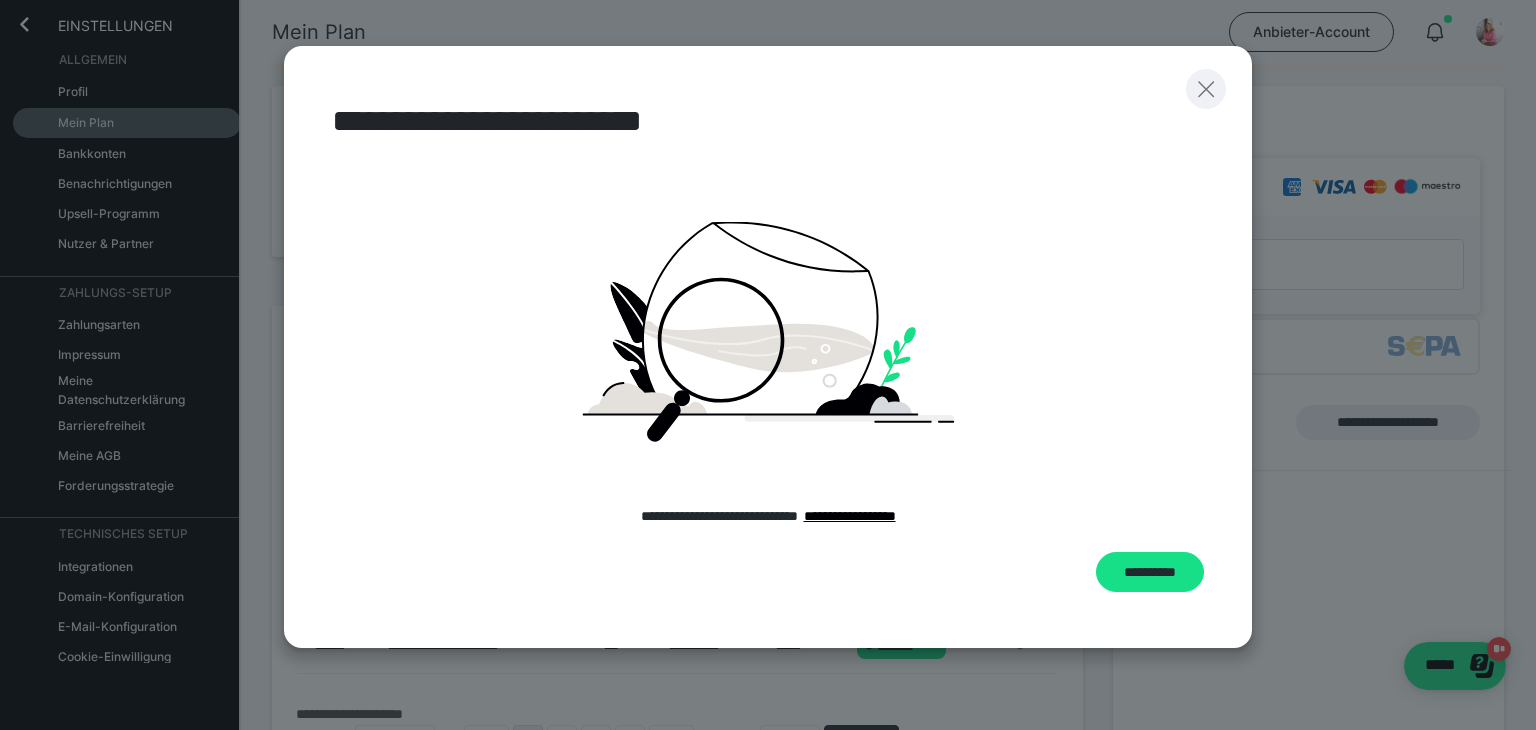 click 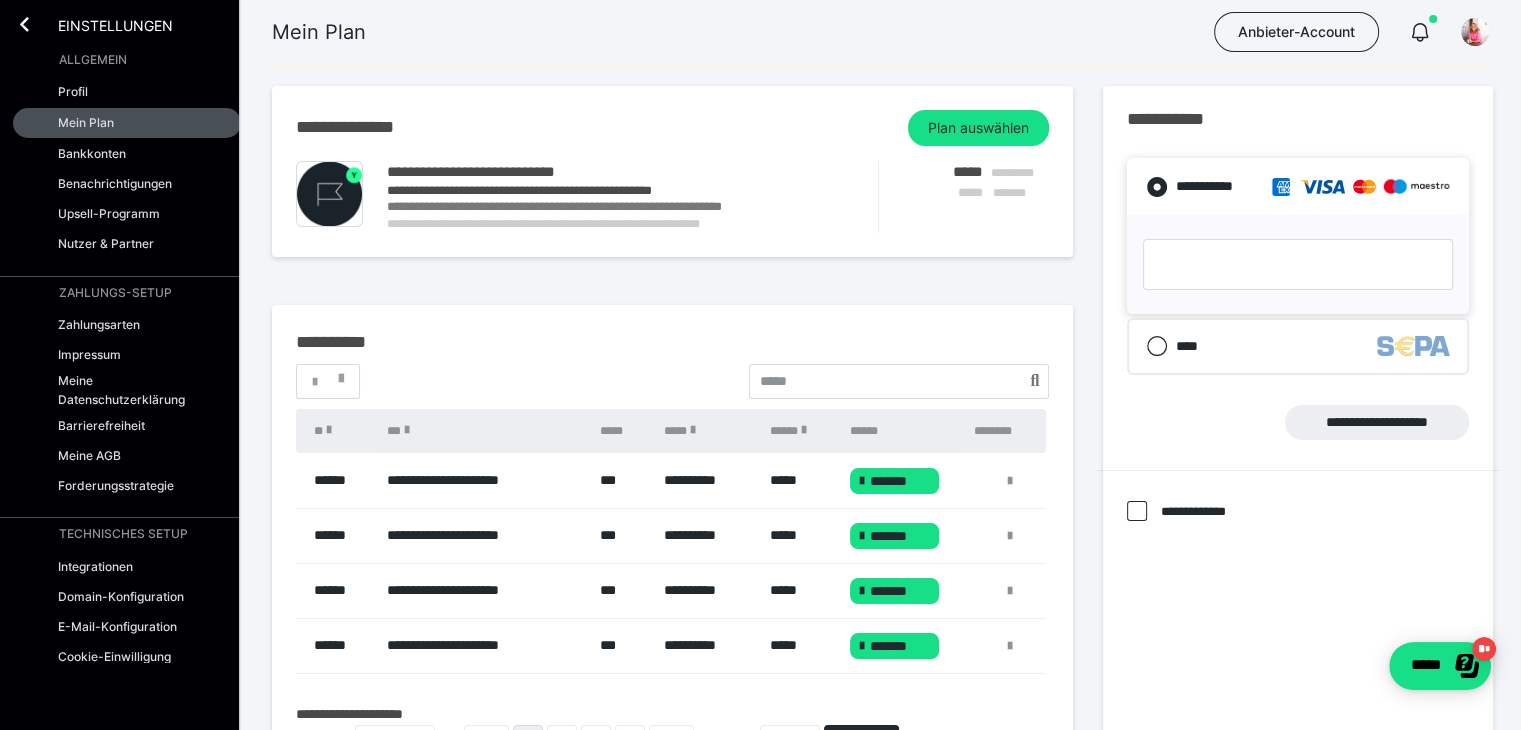 drag, startPoint x: 1012, startPoint y: 473, endPoint x: 970, endPoint y: 482, distance: 42.953465 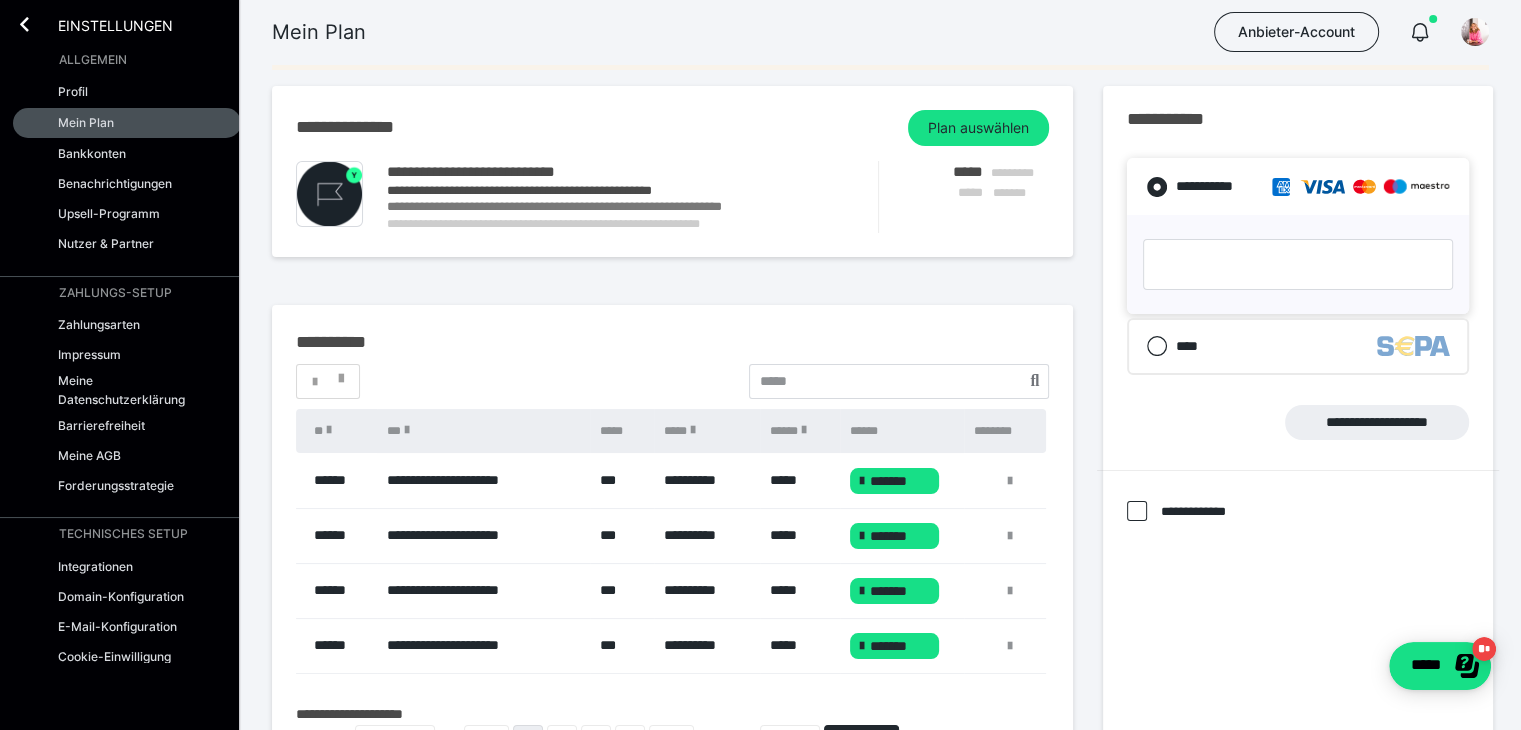 drag, startPoint x: 970, startPoint y: 482, endPoint x: 1166, endPoint y: 553, distance: 208.46342 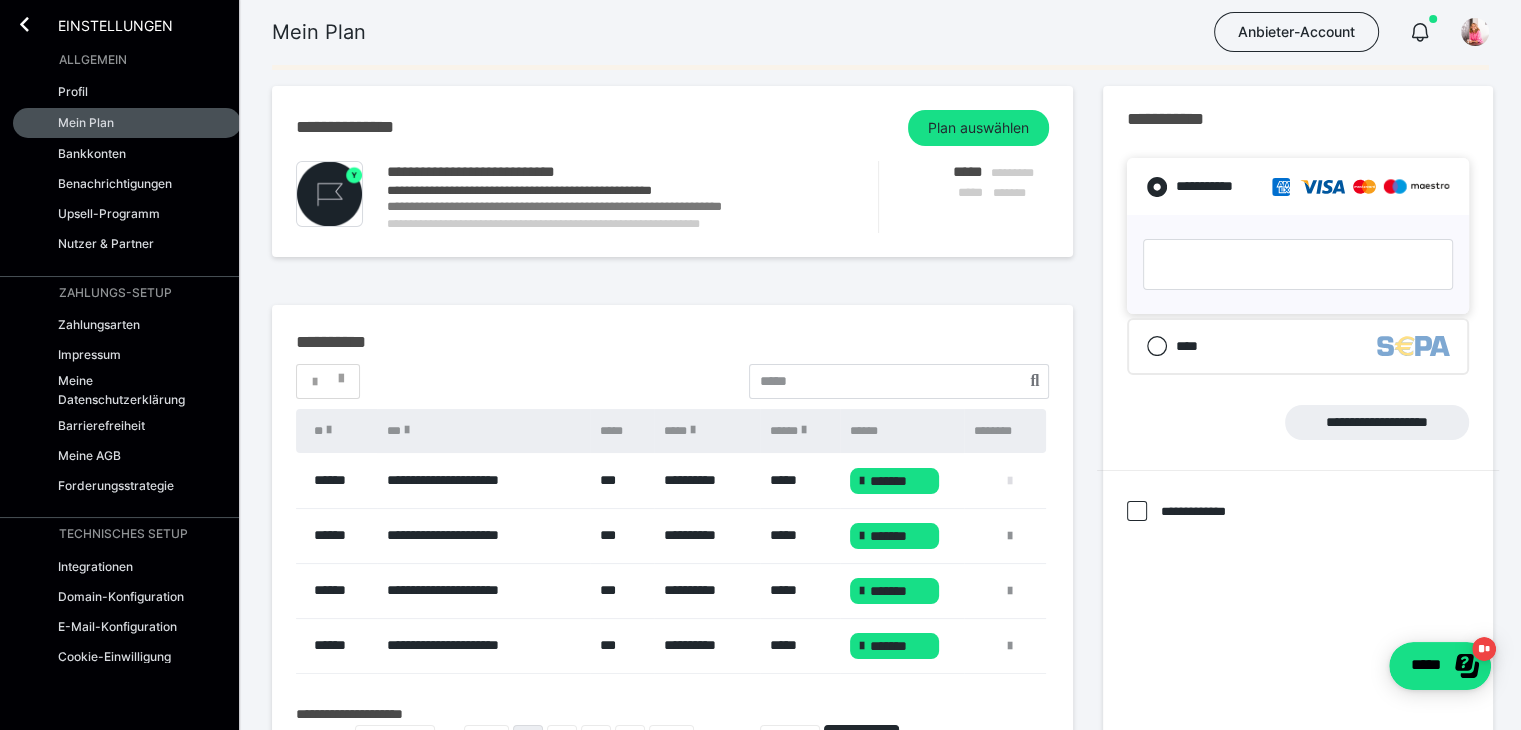 click at bounding box center [1010, 481] 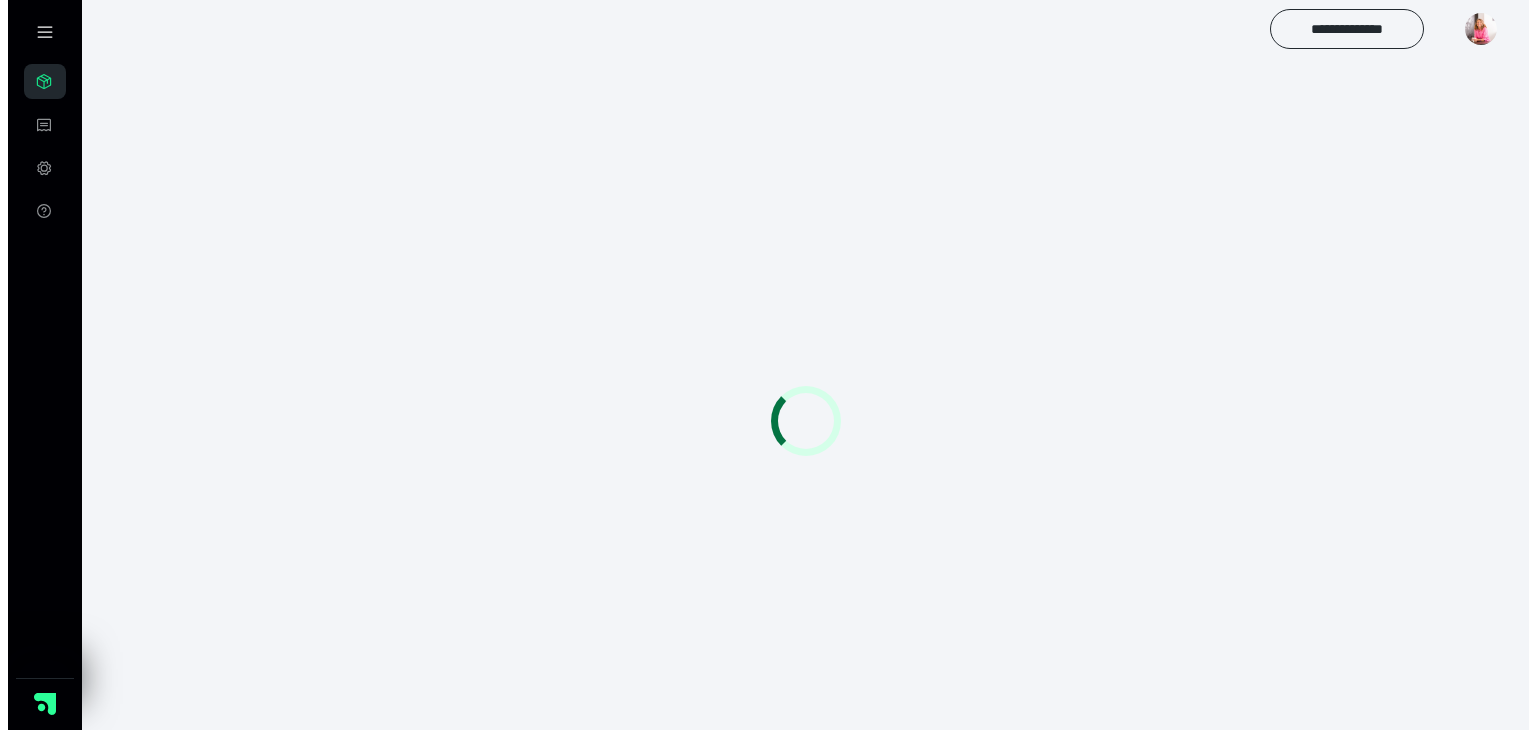 scroll, scrollTop: 0, scrollLeft: 0, axis: both 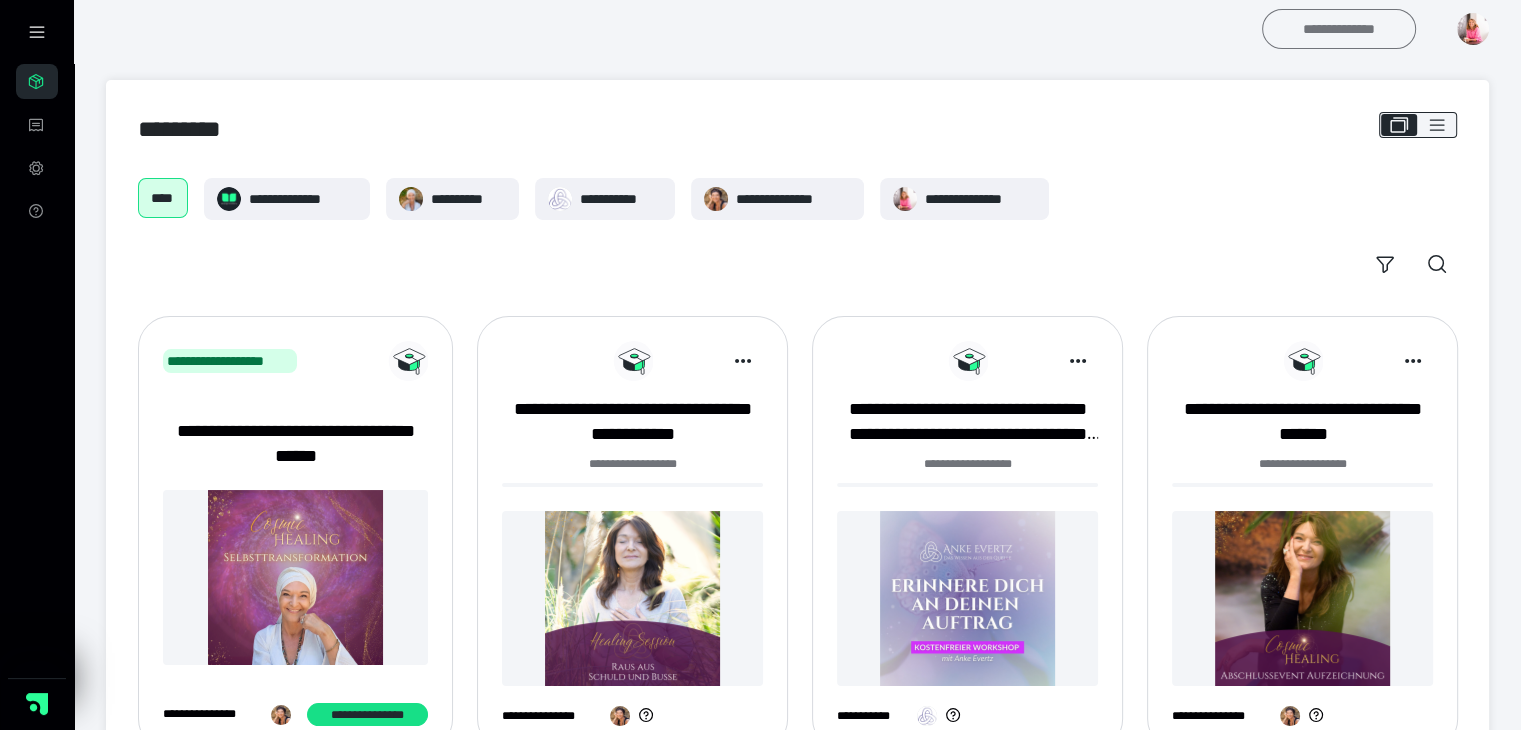 click on "**********" at bounding box center (1339, 29) 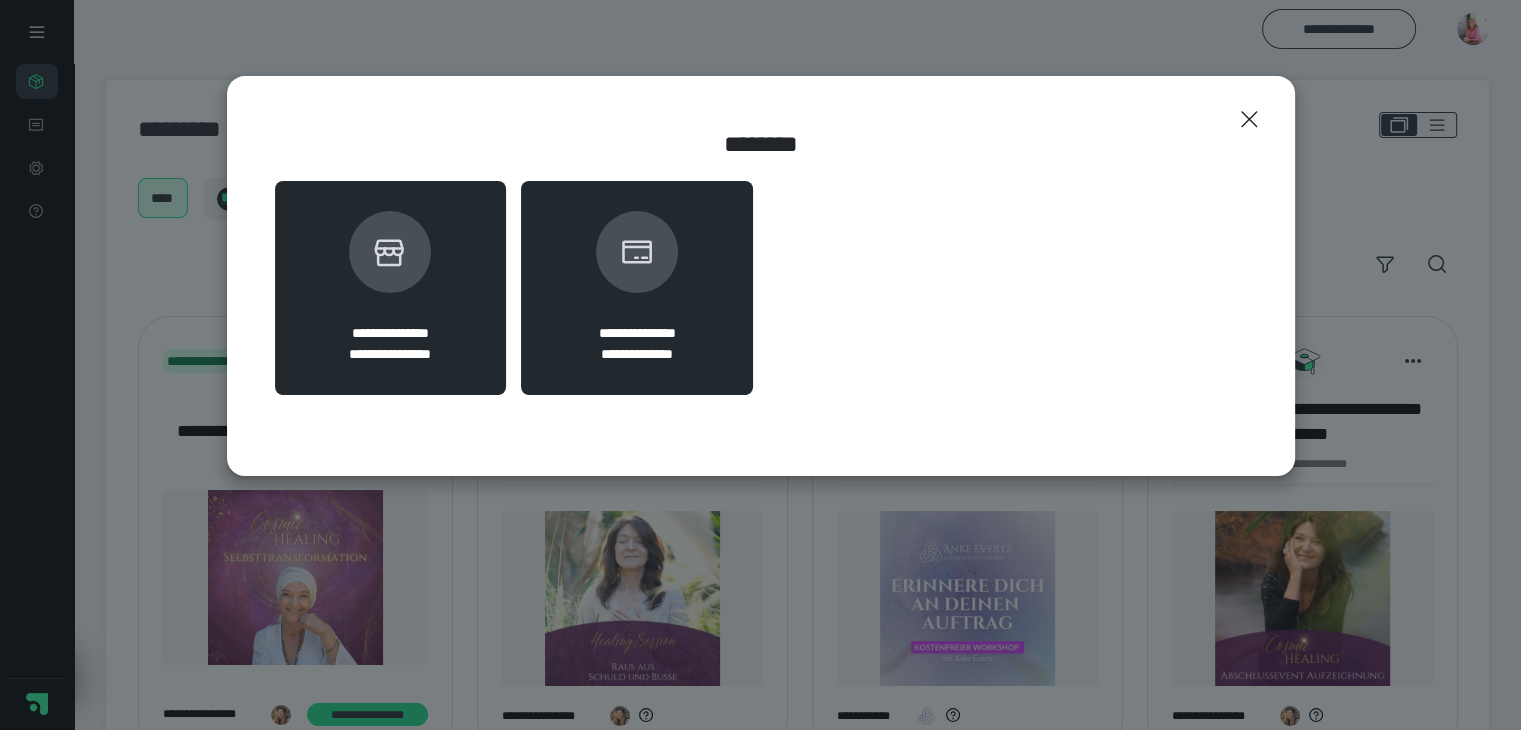 click on "**********" at bounding box center (390, 354) 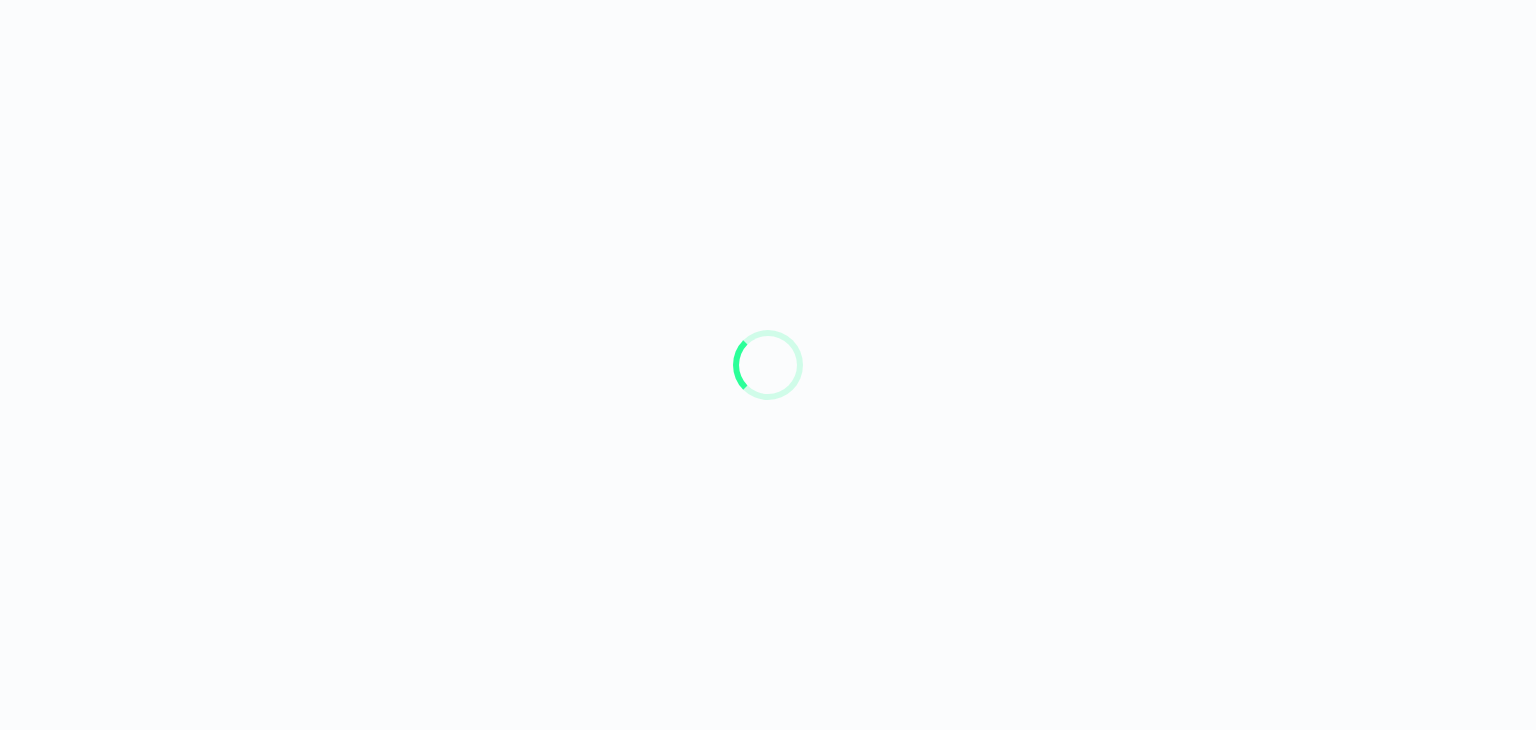 scroll, scrollTop: 0, scrollLeft: 0, axis: both 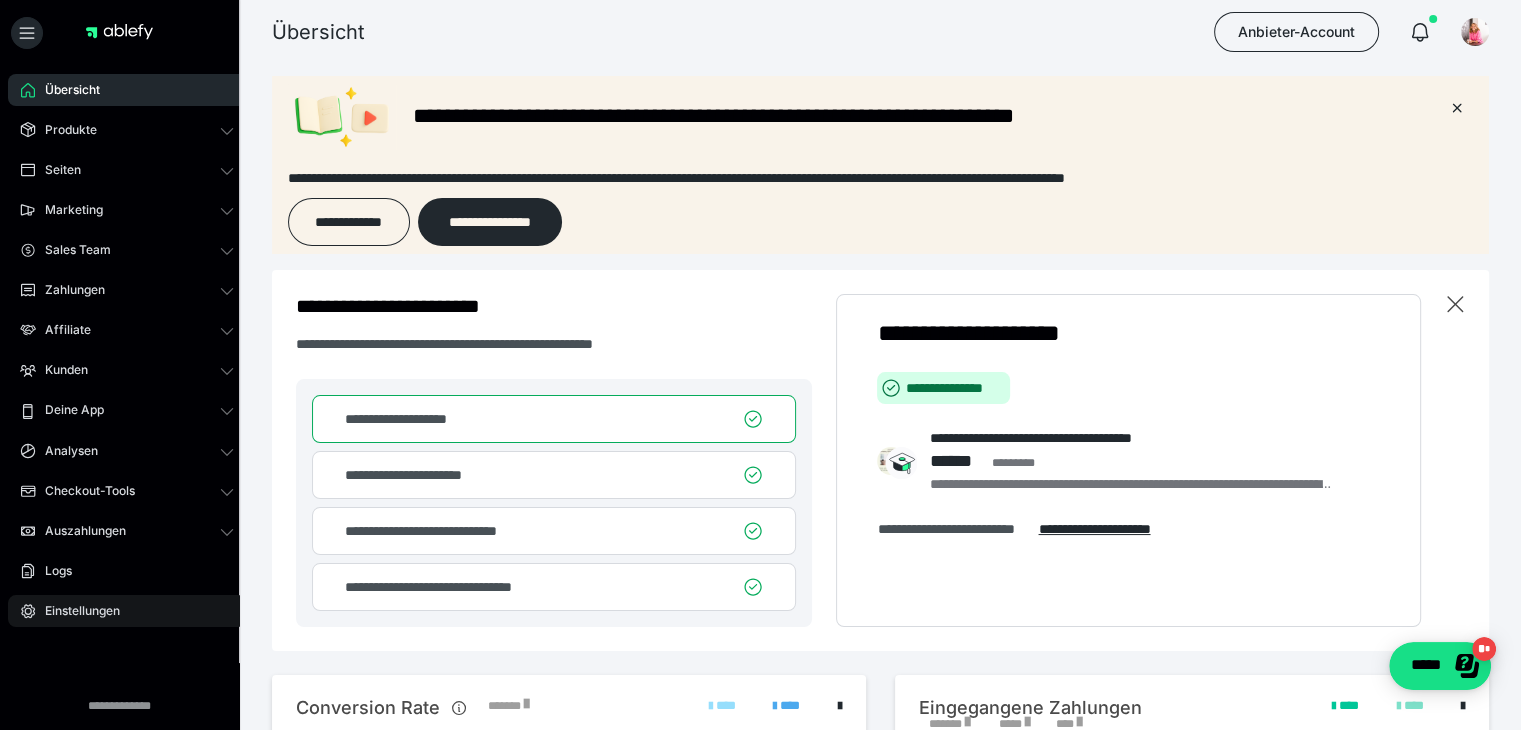 click on "Einstellungen" at bounding box center [75, 611] 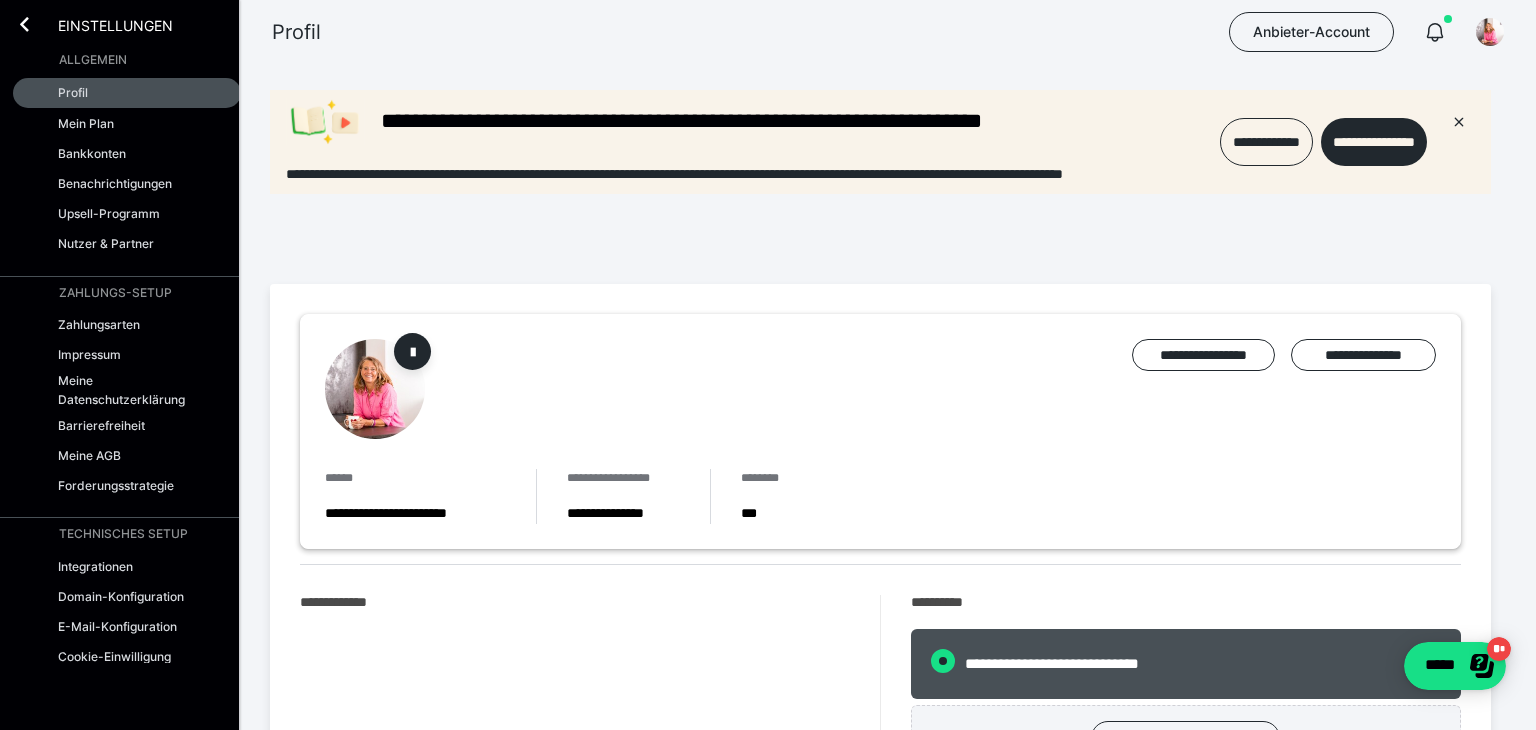 radio on "****" 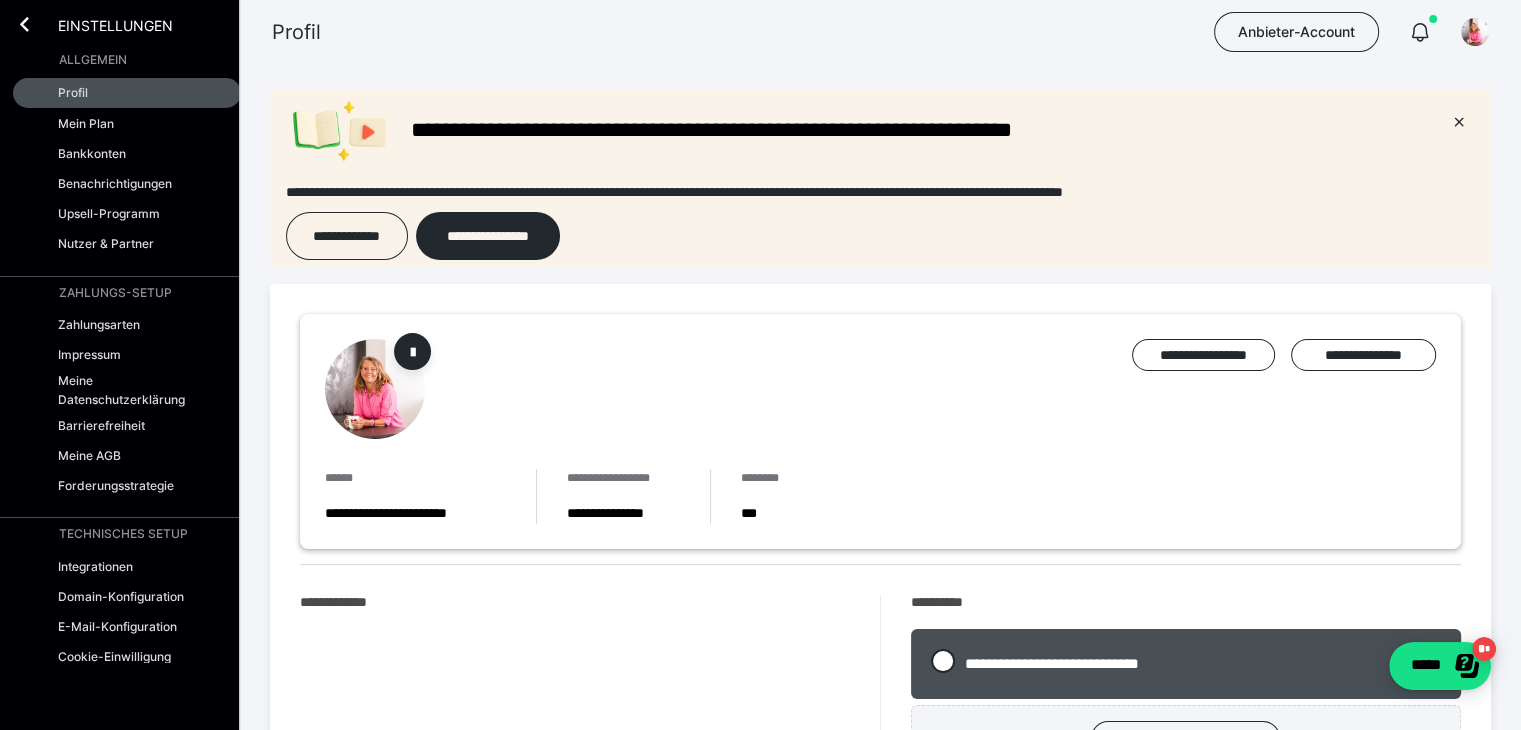 scroll, scrollTop: 0, scrollLeft: 0, axis: both 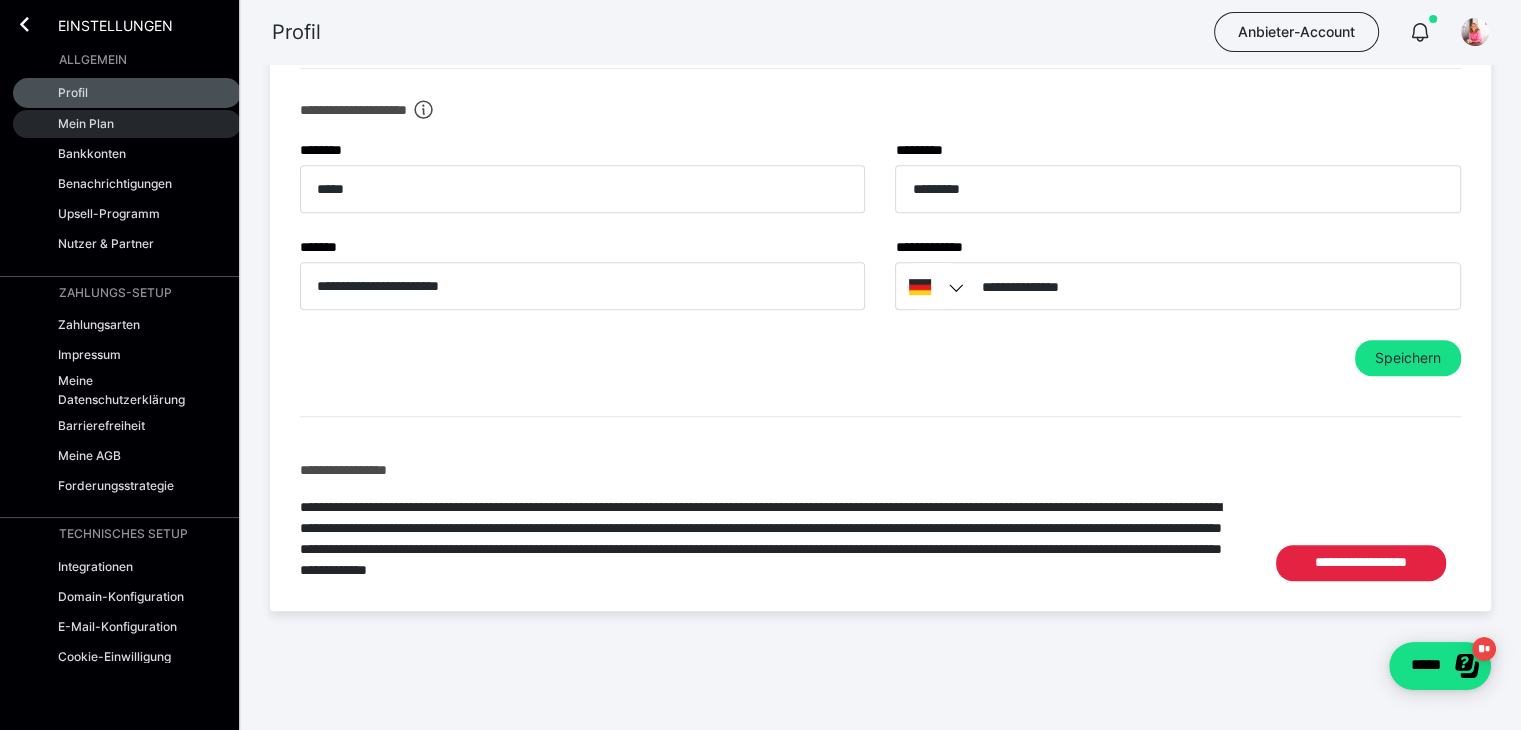 click on "Mein Plan" at bounding box center [86, 123] 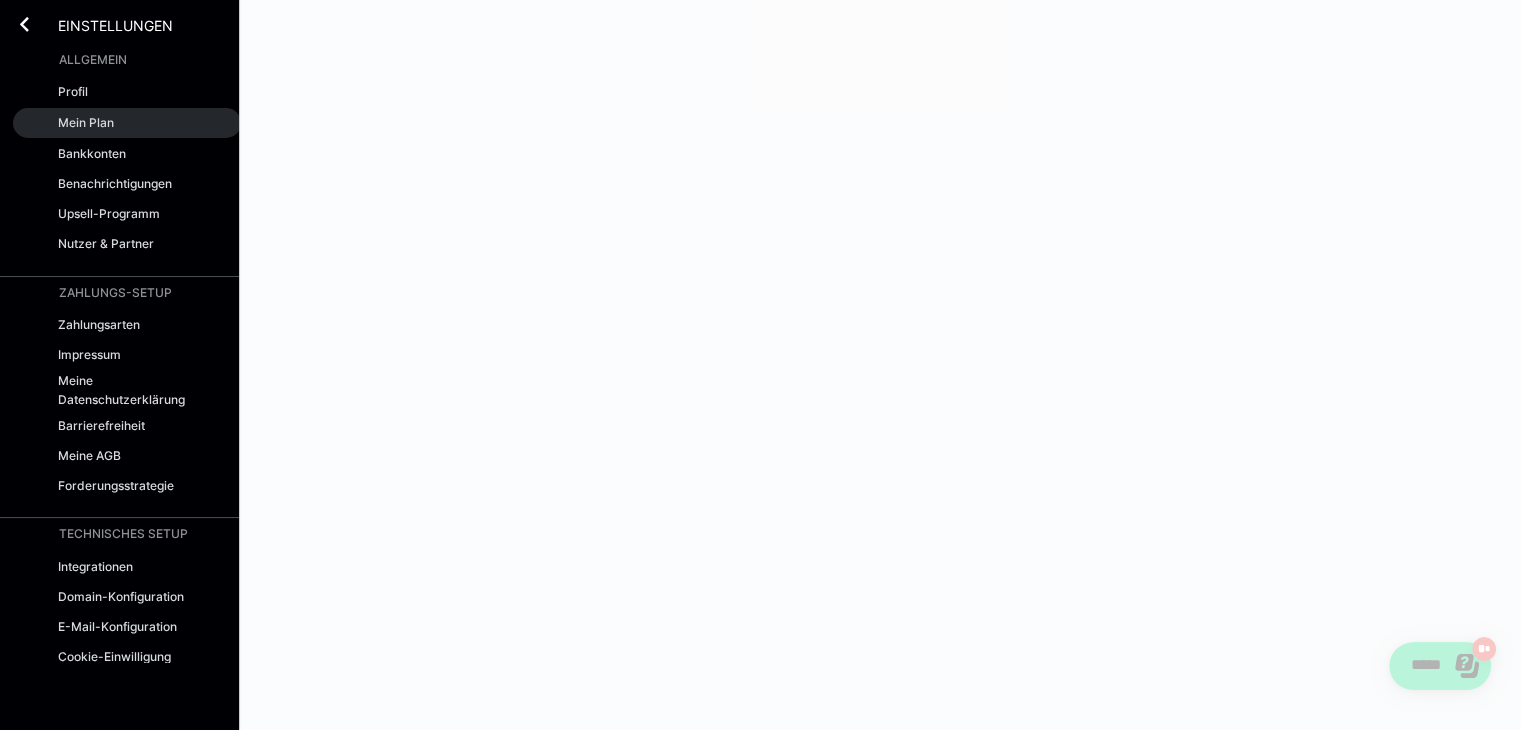 scroll, scrollTop: 0, scrollLeft: 0, axis: both 